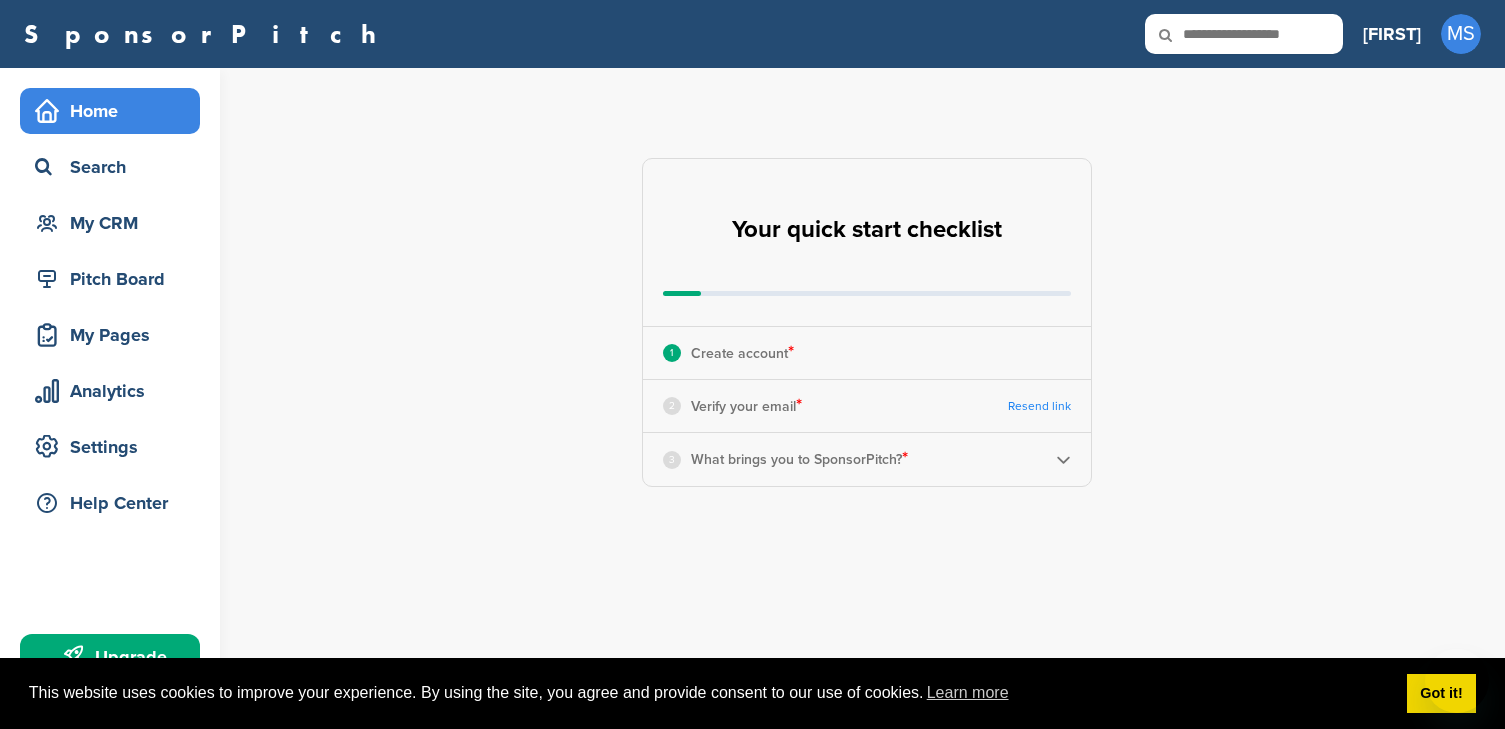 scroll, scrollTop: 0, scrollLeft: 0, axis: both 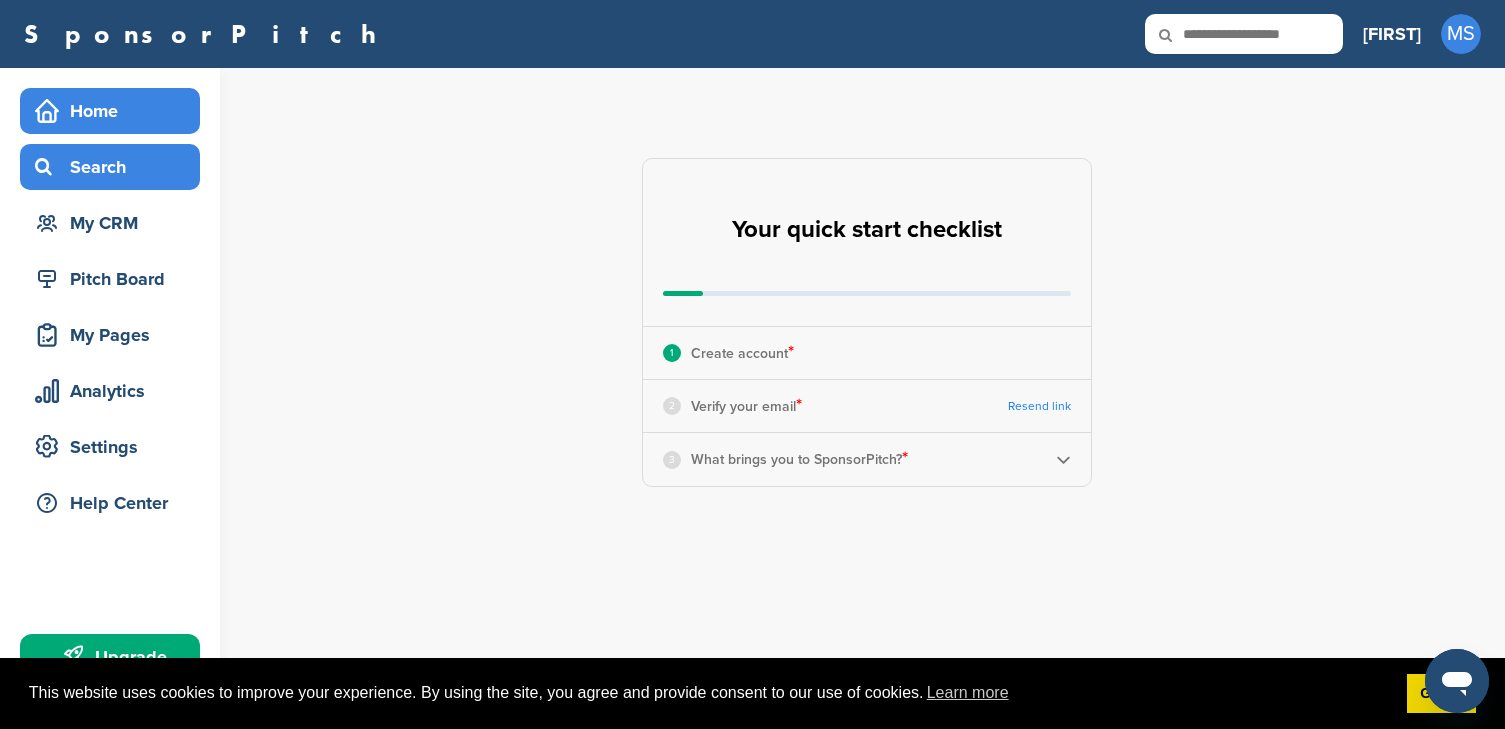 click on "Search" at bounding box center (115, 167) 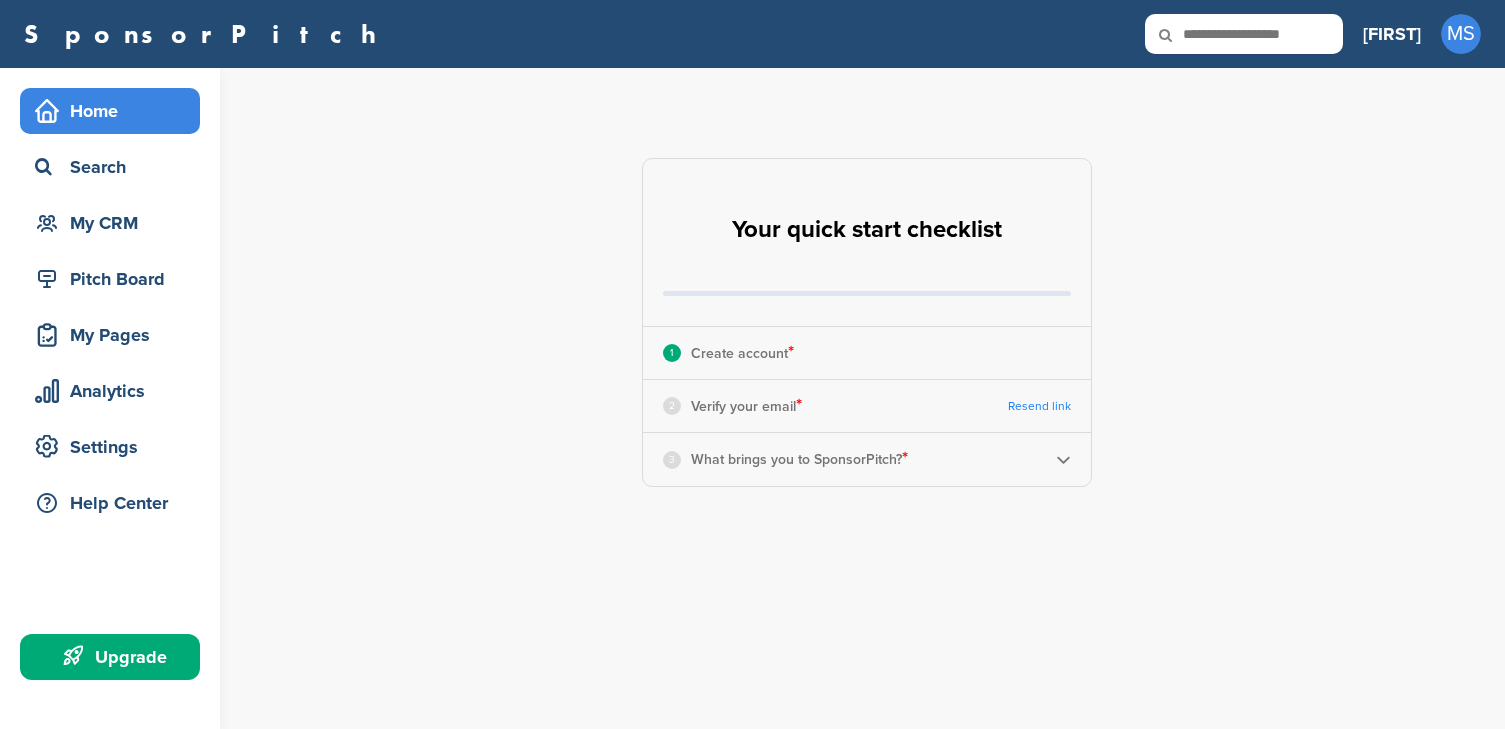 scroll, scrollTop: 0, scrollLeft: 0, axis: both 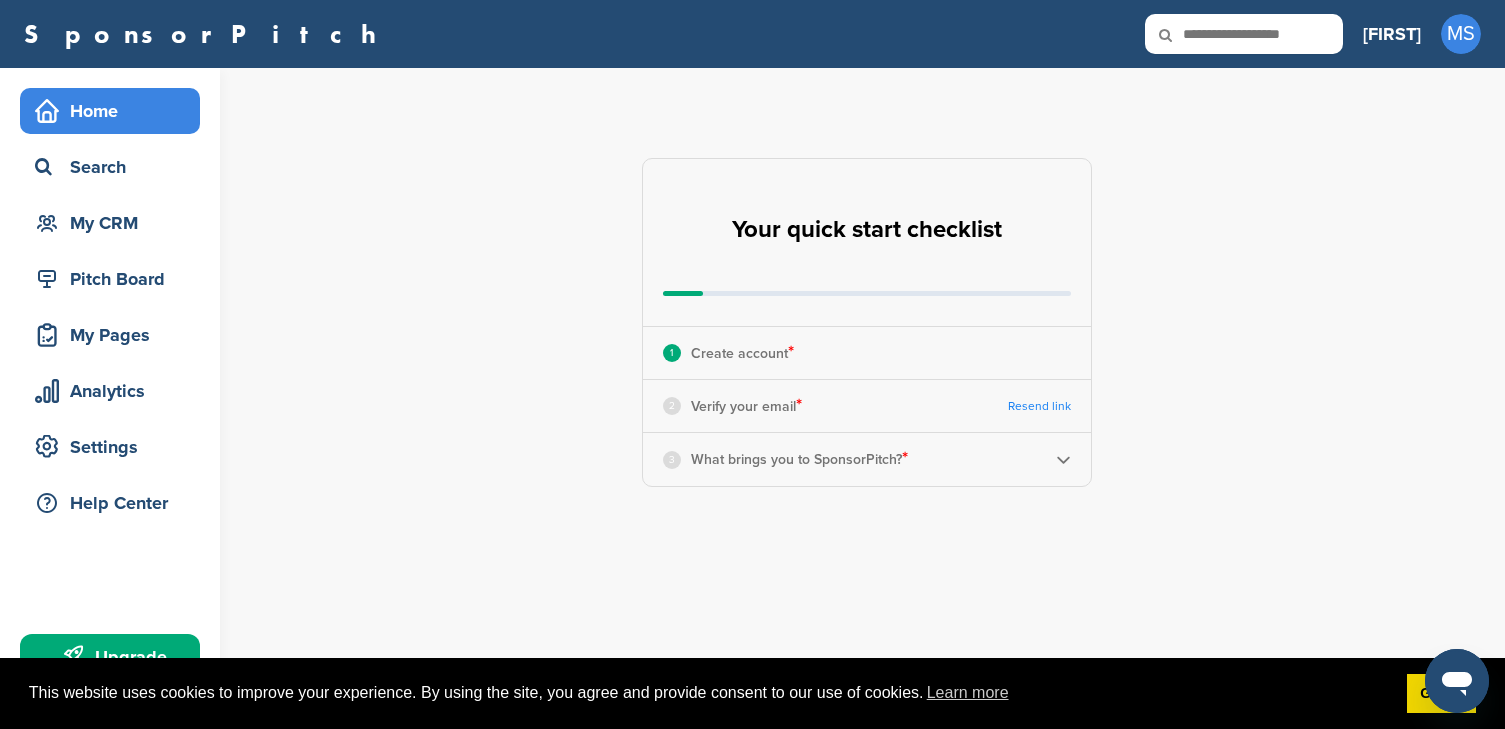 click at bounding box center [1179, 35] 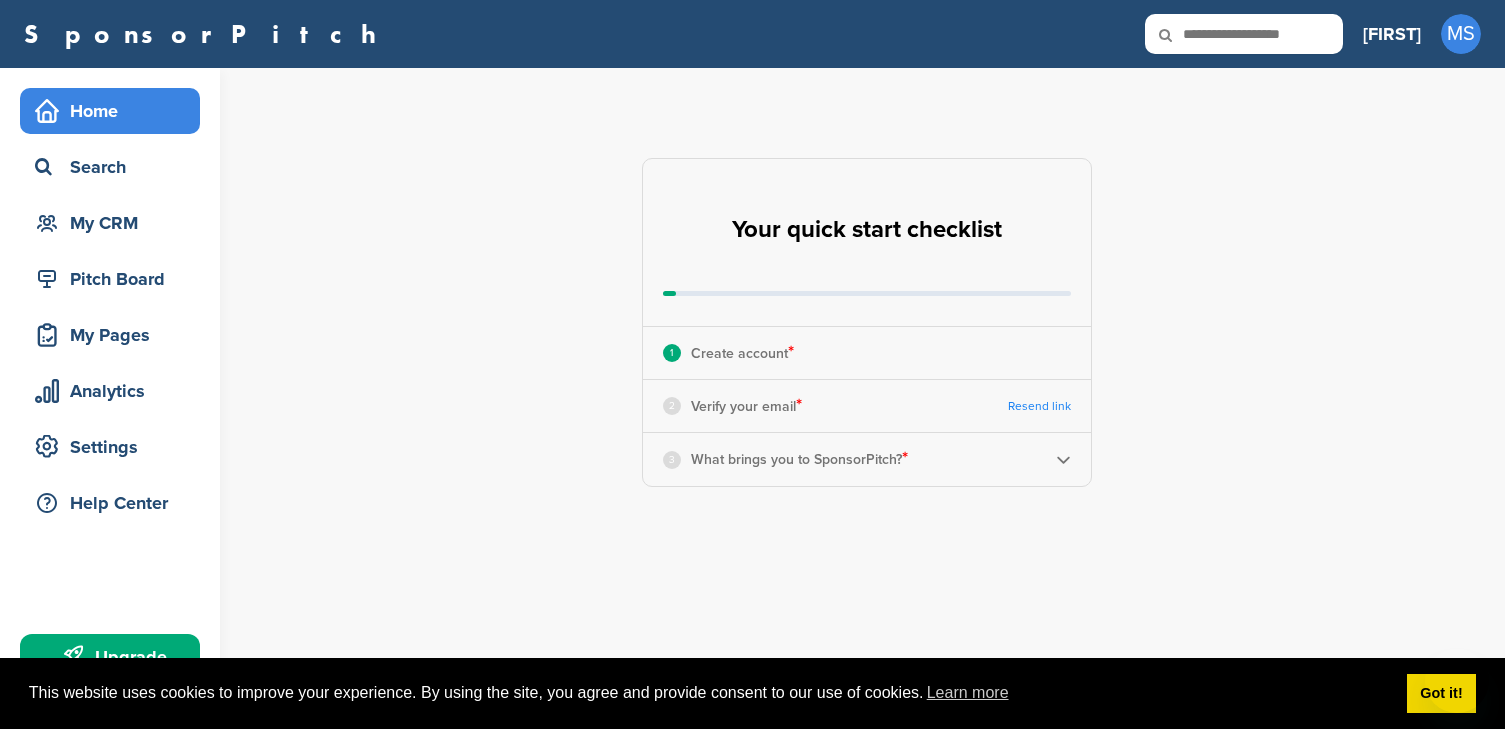 scroll, scrollTop: 0, scrollLeft: 0, axis: both 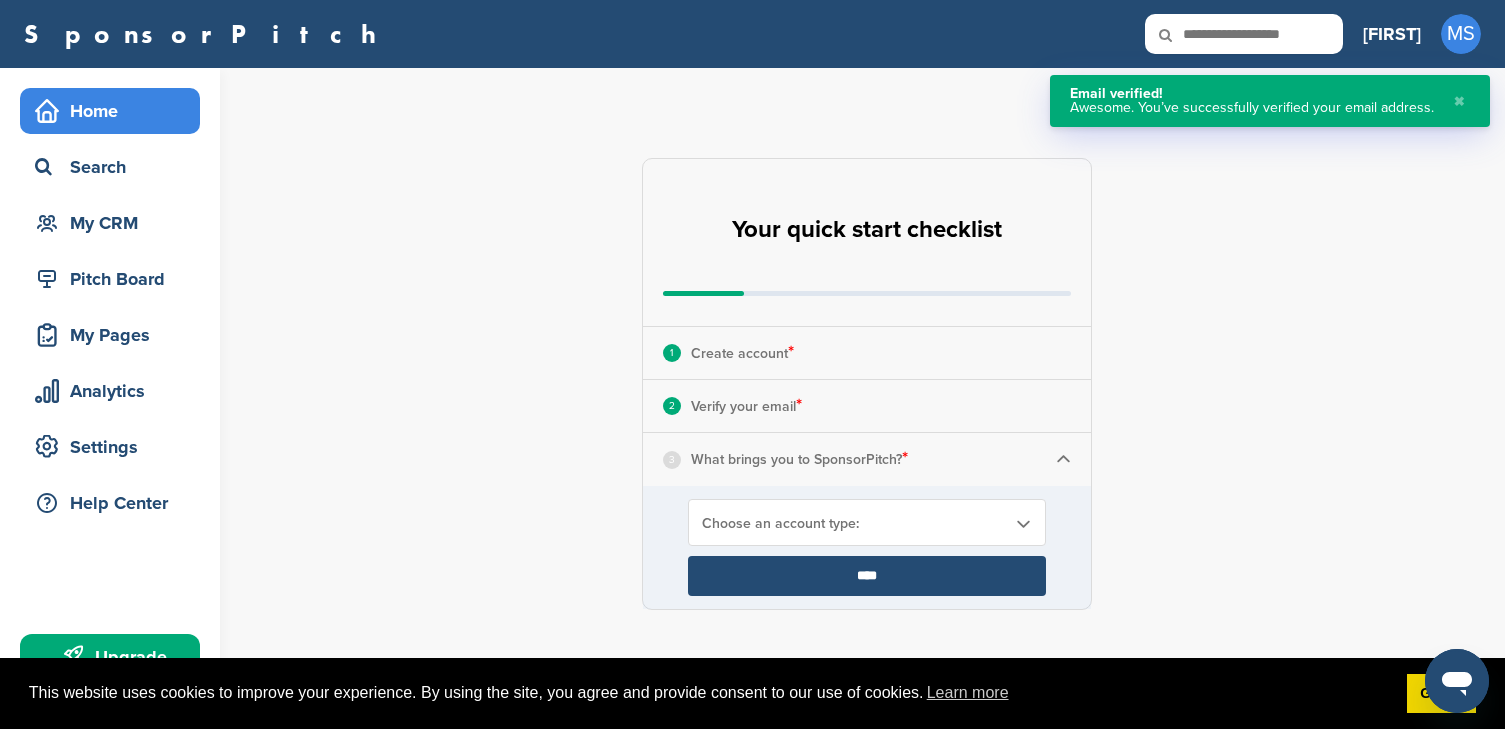 click on "Choose an account type:" at bounding box center (854, 523) 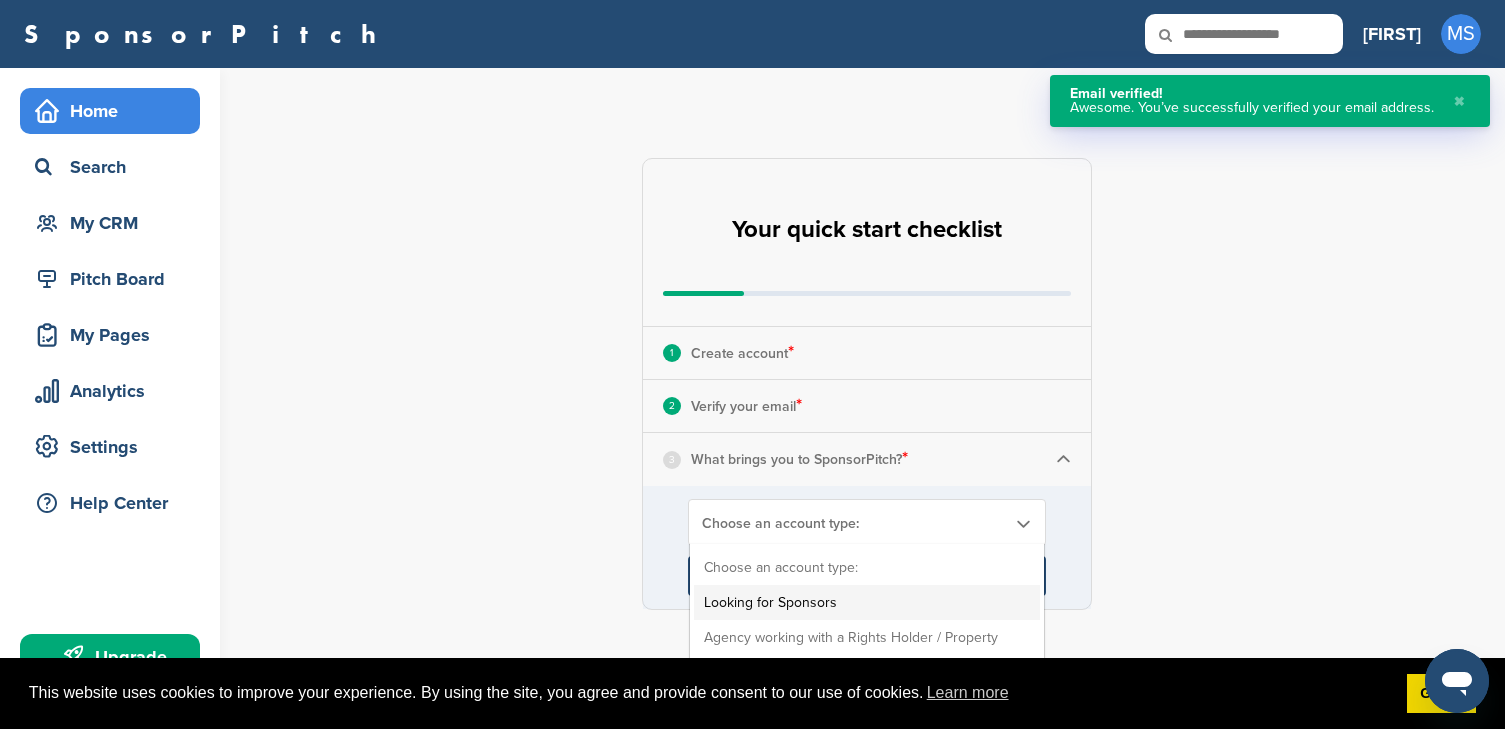 click on "Looking for Sponsors" at bounding box center (867, 602) 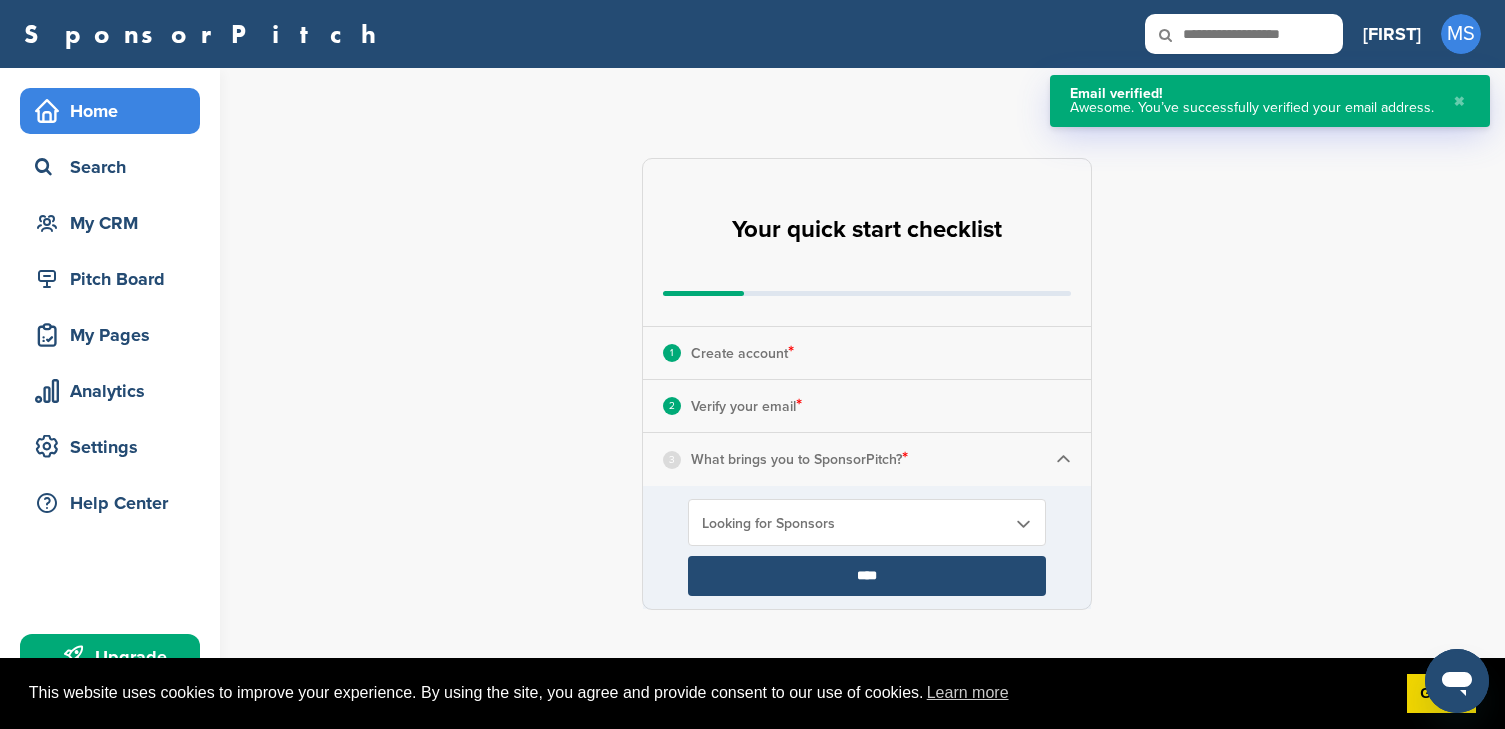 click on "****" at bounding box center [867, 576] 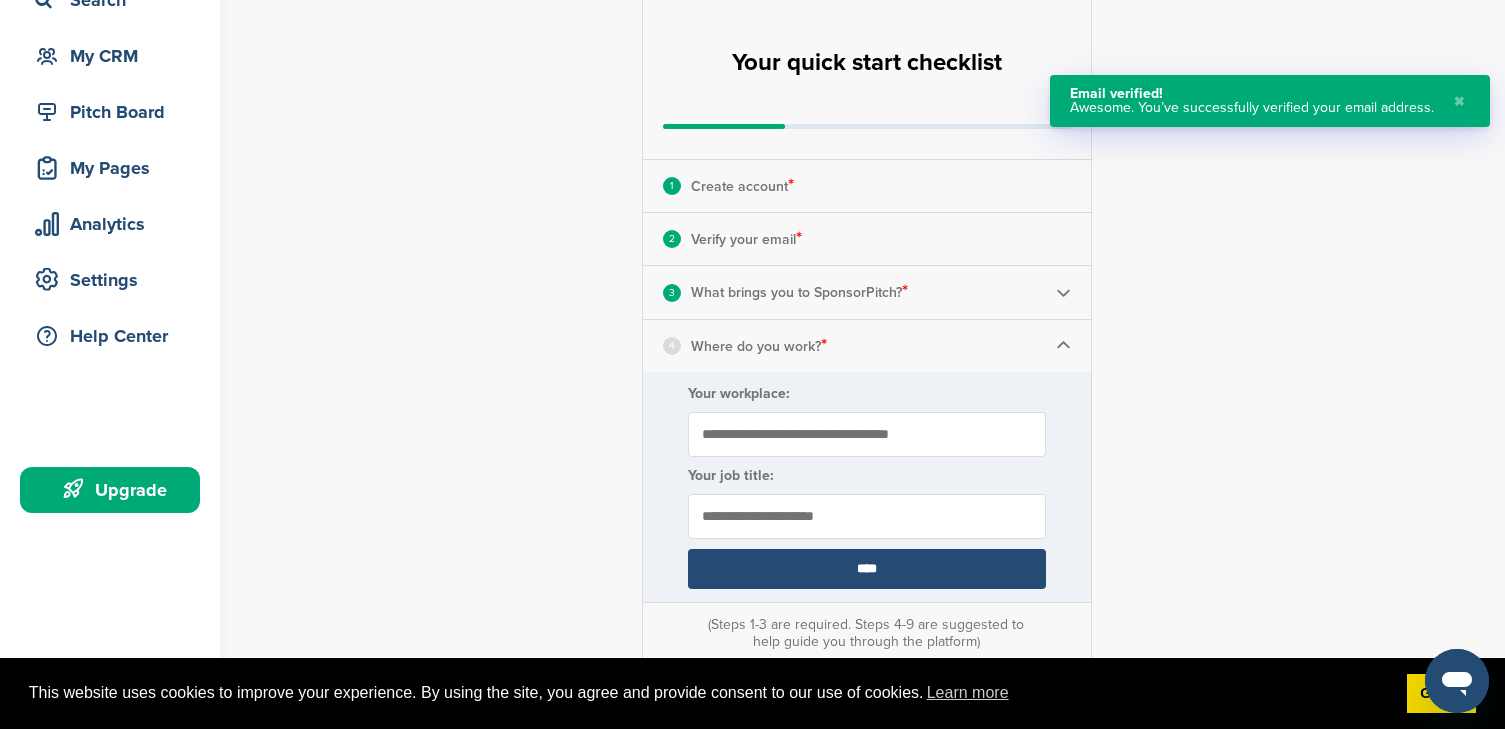 scroll, scrollTop: 231, scrollLeft: 0, axis: vertical 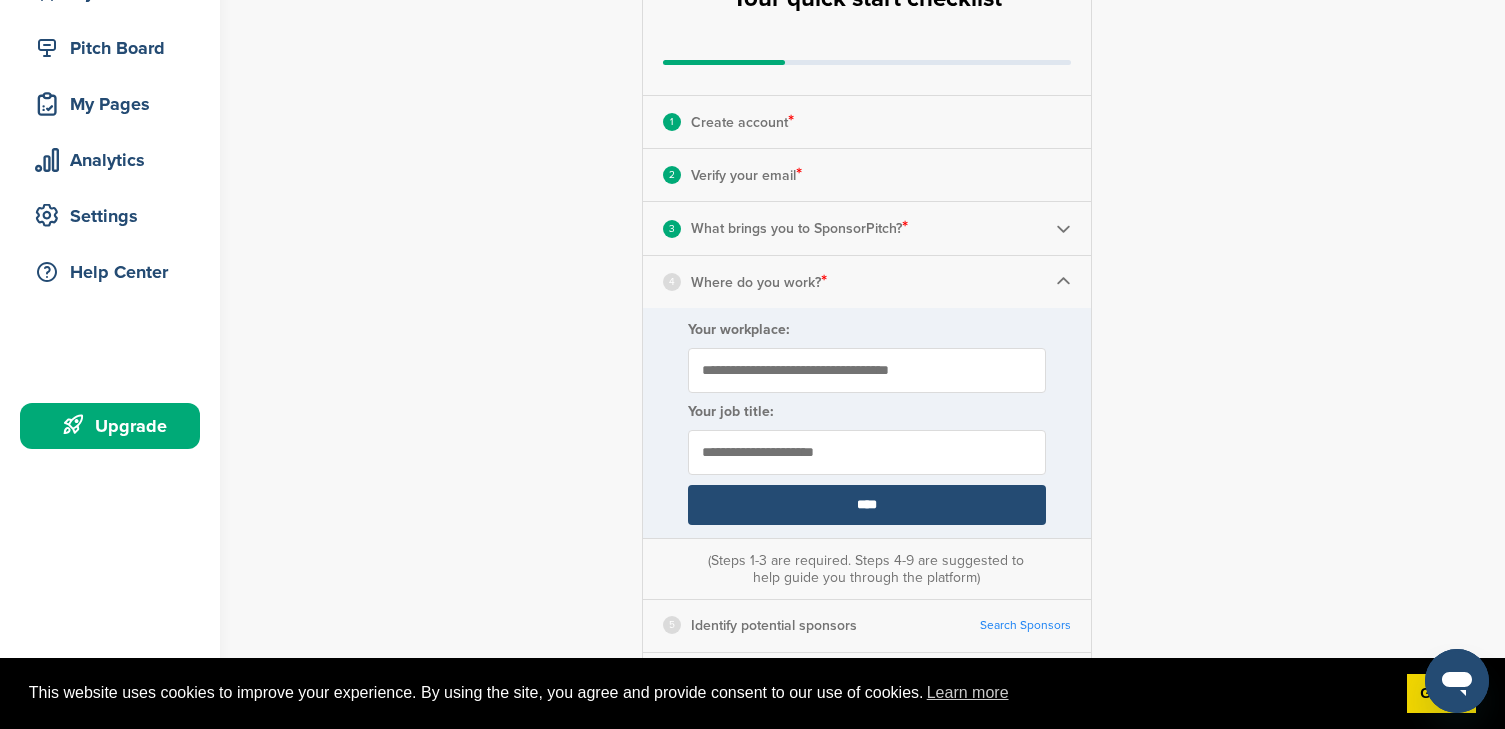 click on "Your workplace:" at bounding box center [867, 370] 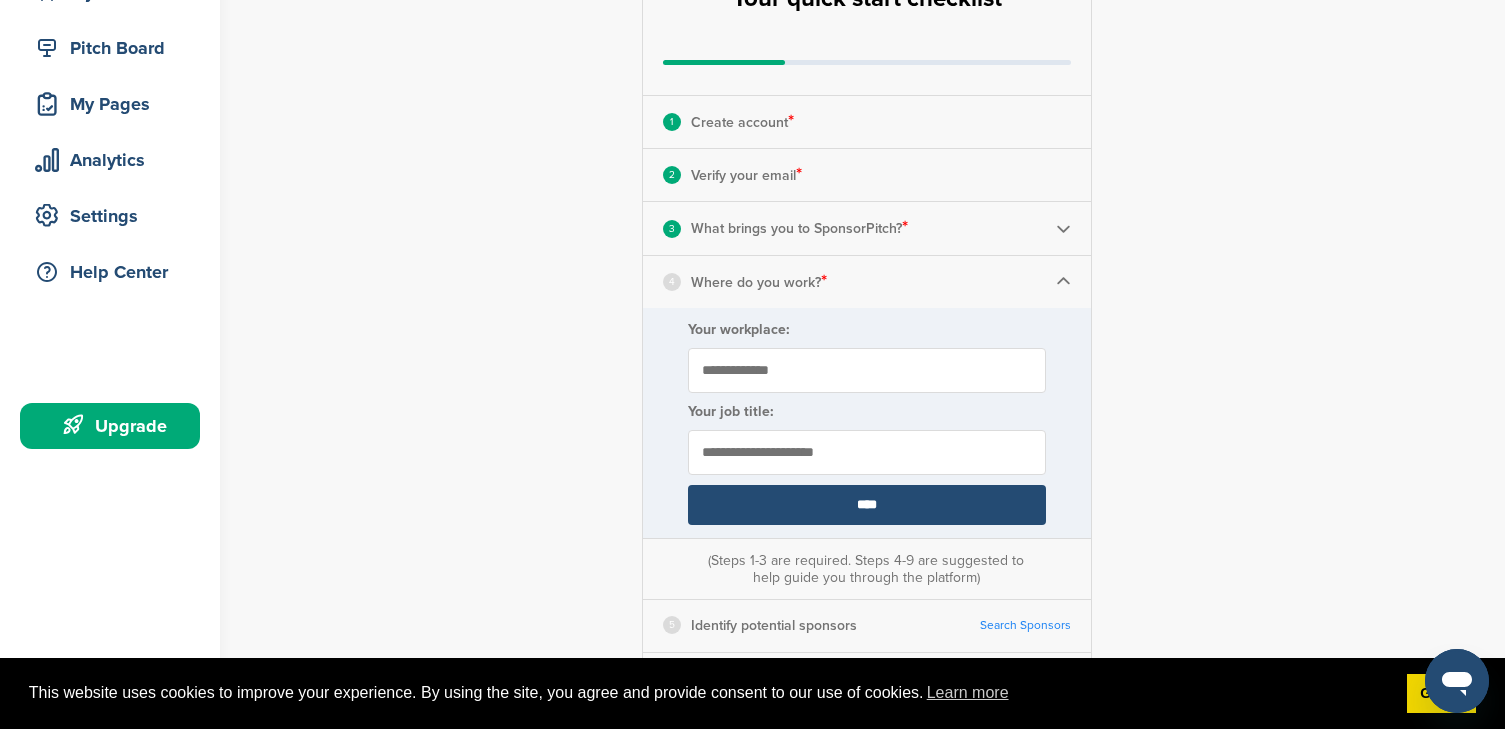 type on "**********" 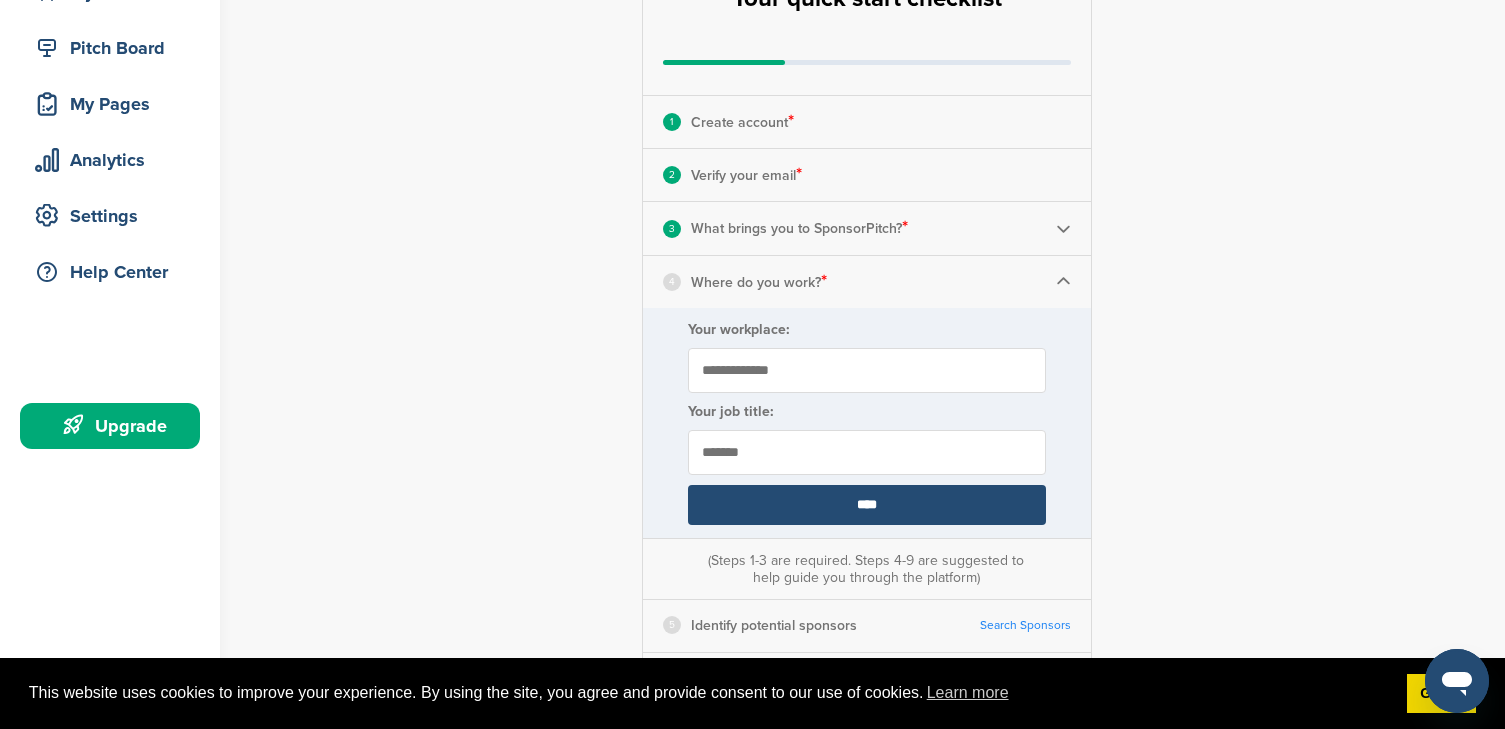 type on "*******" 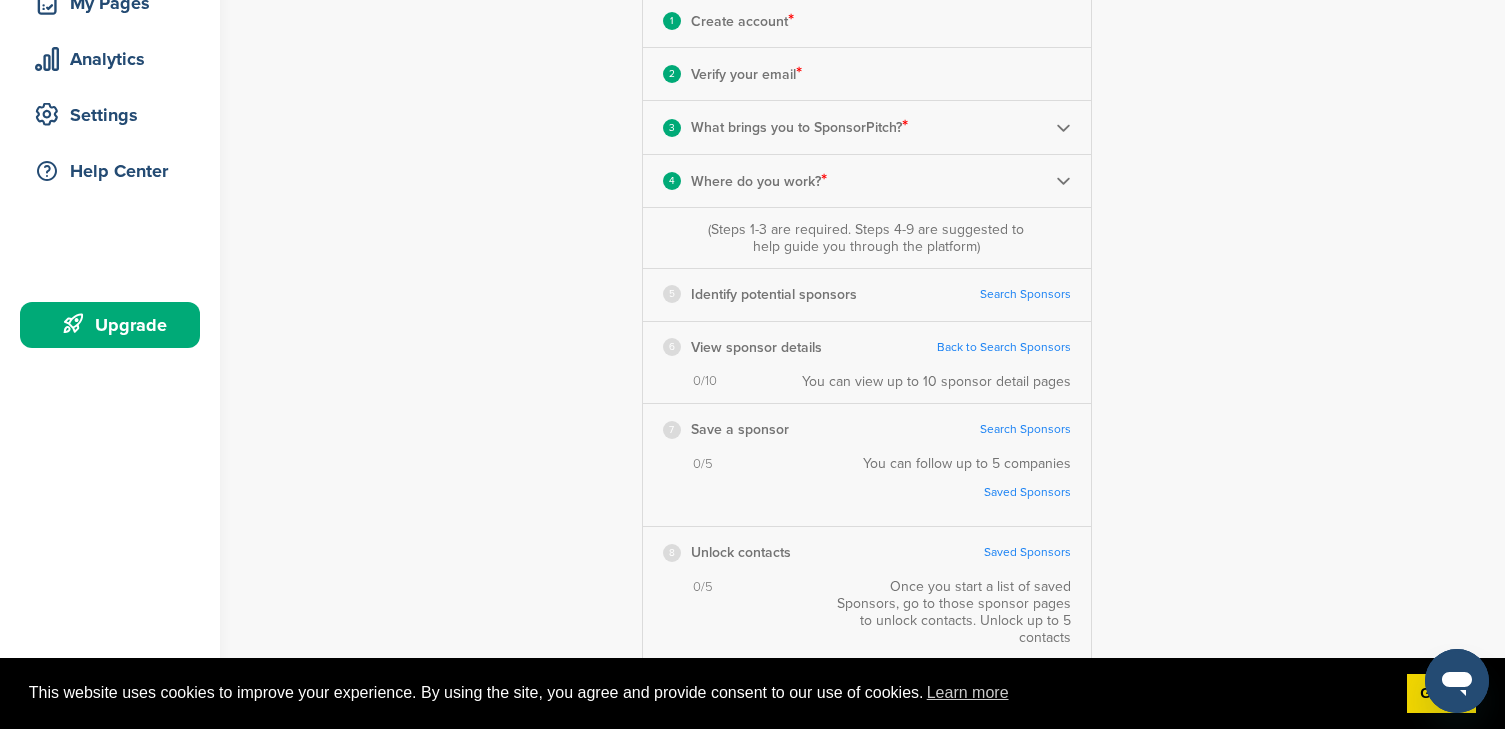 scroll, scrollTop: 339, scrollLeft: 0, axis: vertical 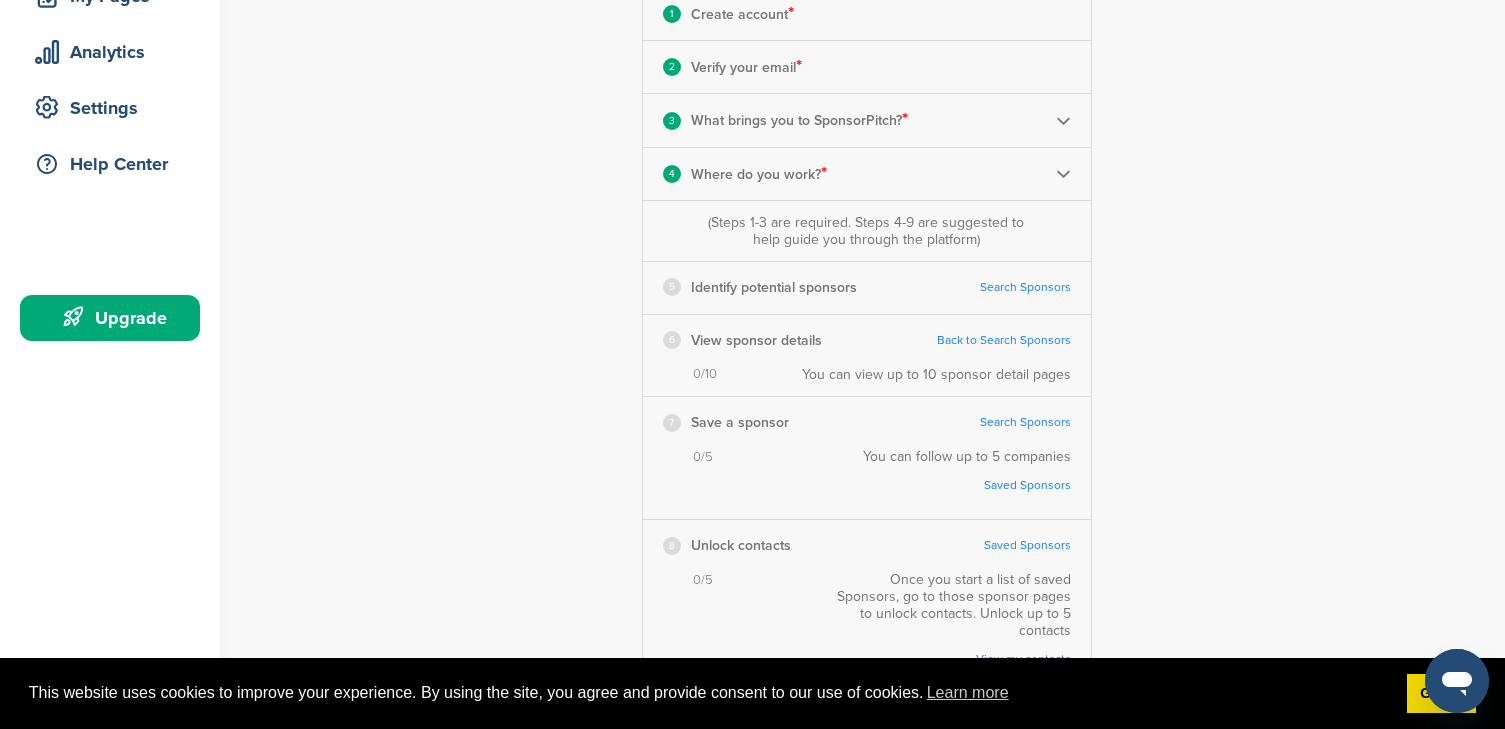 click on "Search Sponsors" at bounding box center (1025, 287) 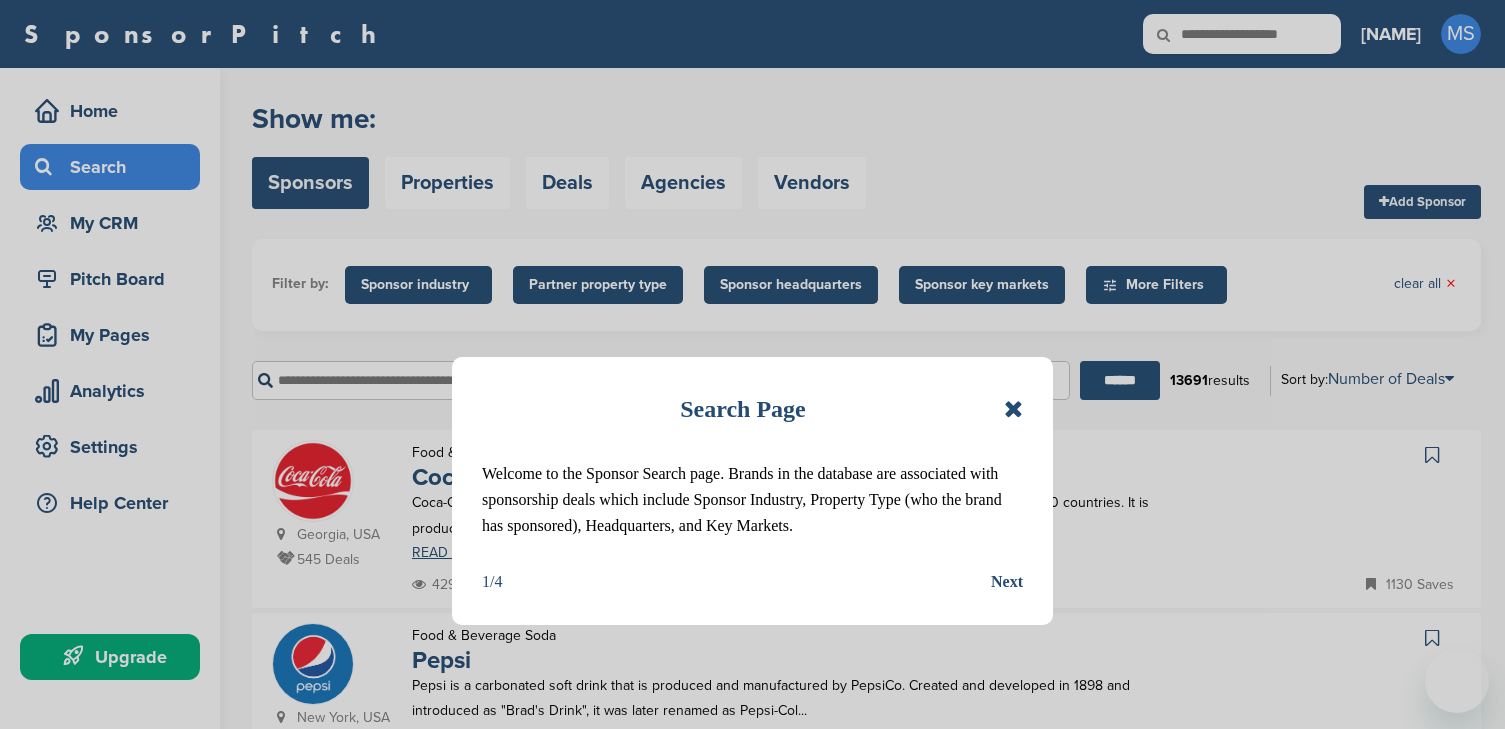 scroll, scrollTop: 0, scrollLeft: 0, axis: both 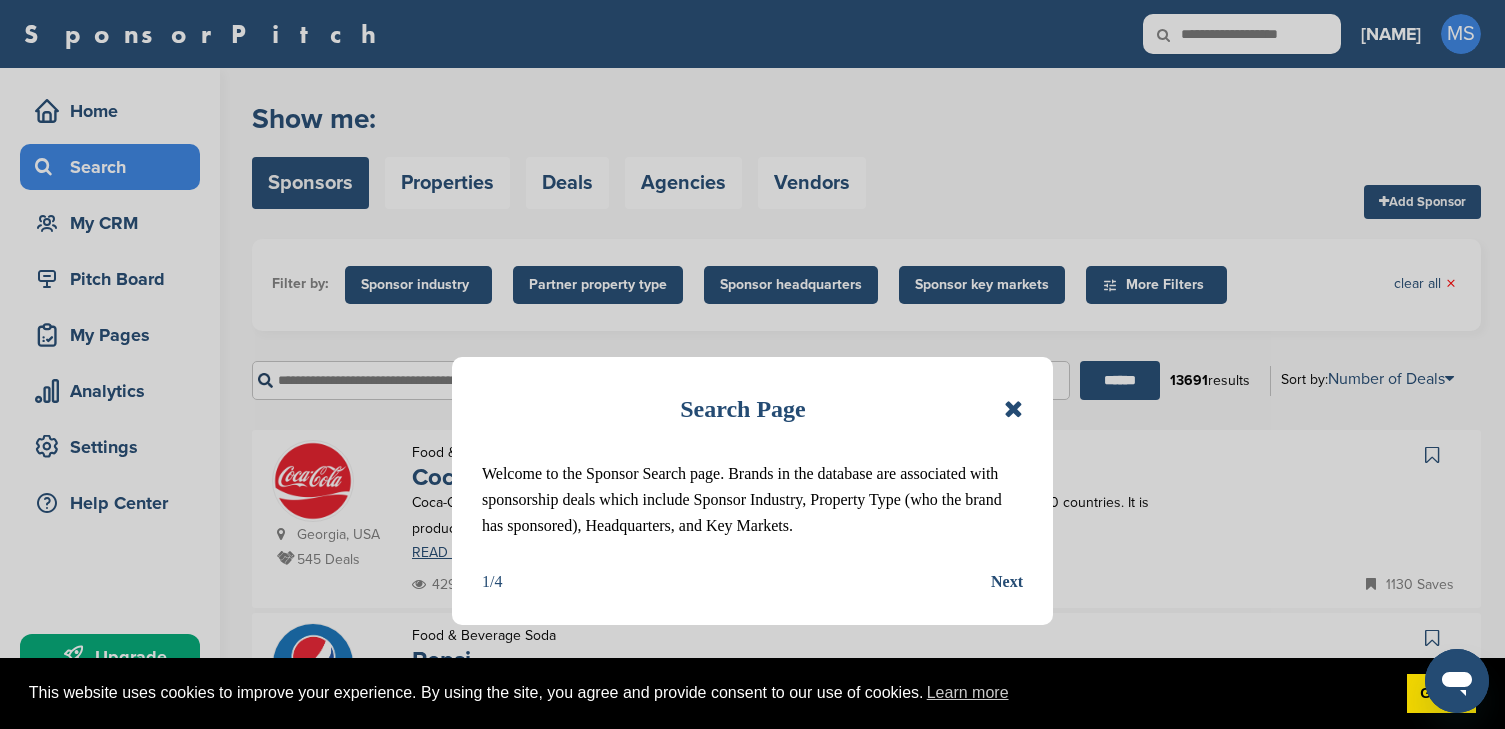 click at bounding box center (1013, 409) 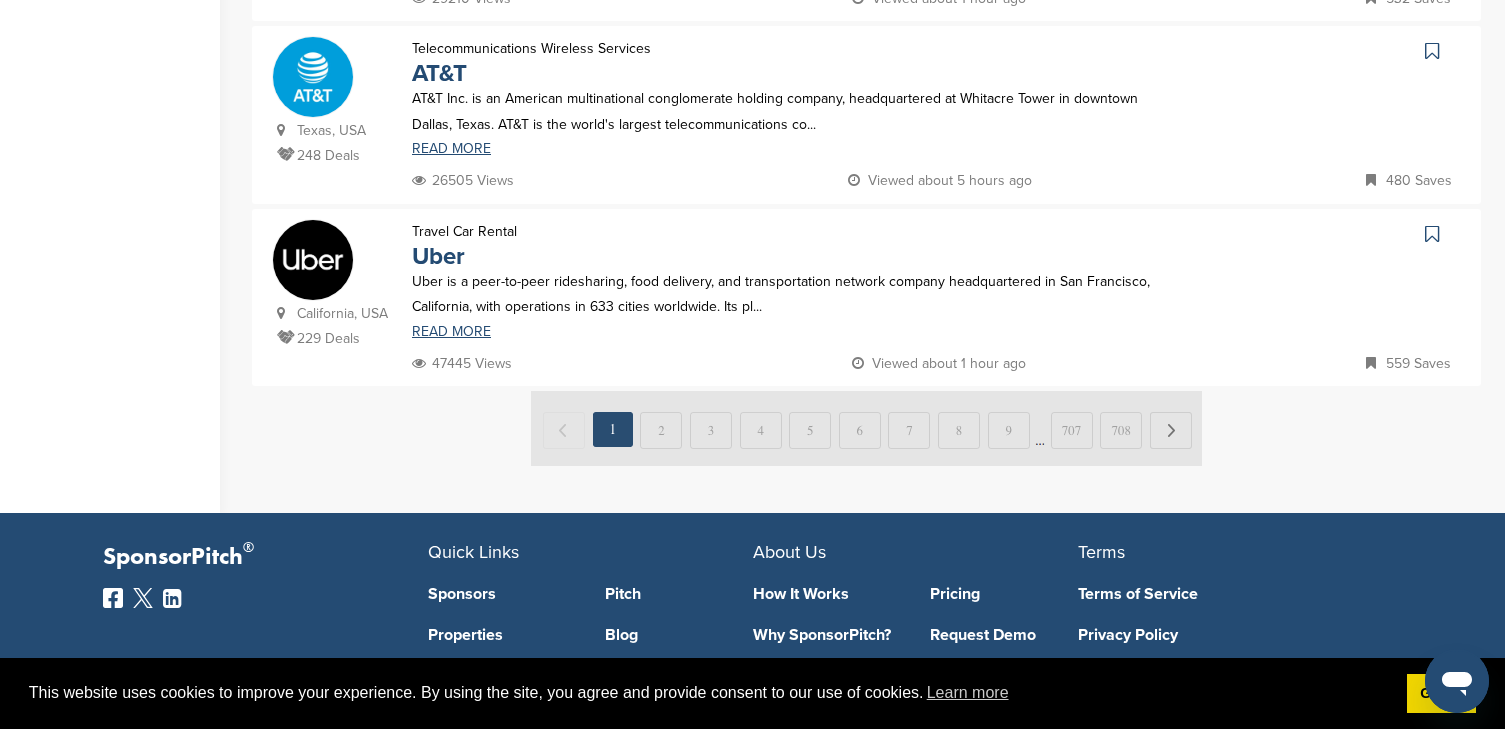 scroll, scrollTop: 1887, scrollLeft: 0, axis: vertical 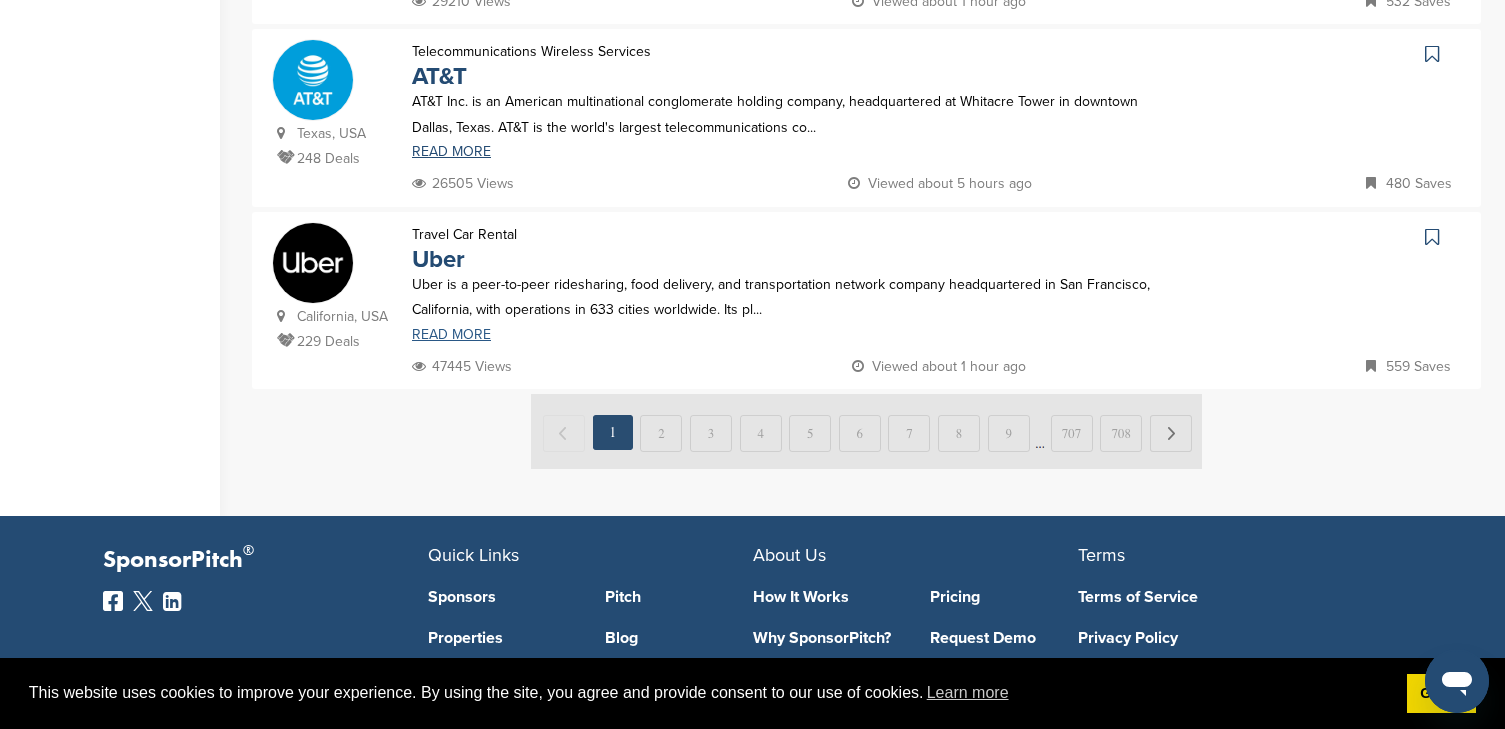 click on "READ MORE" at bounding box center (793, 335) 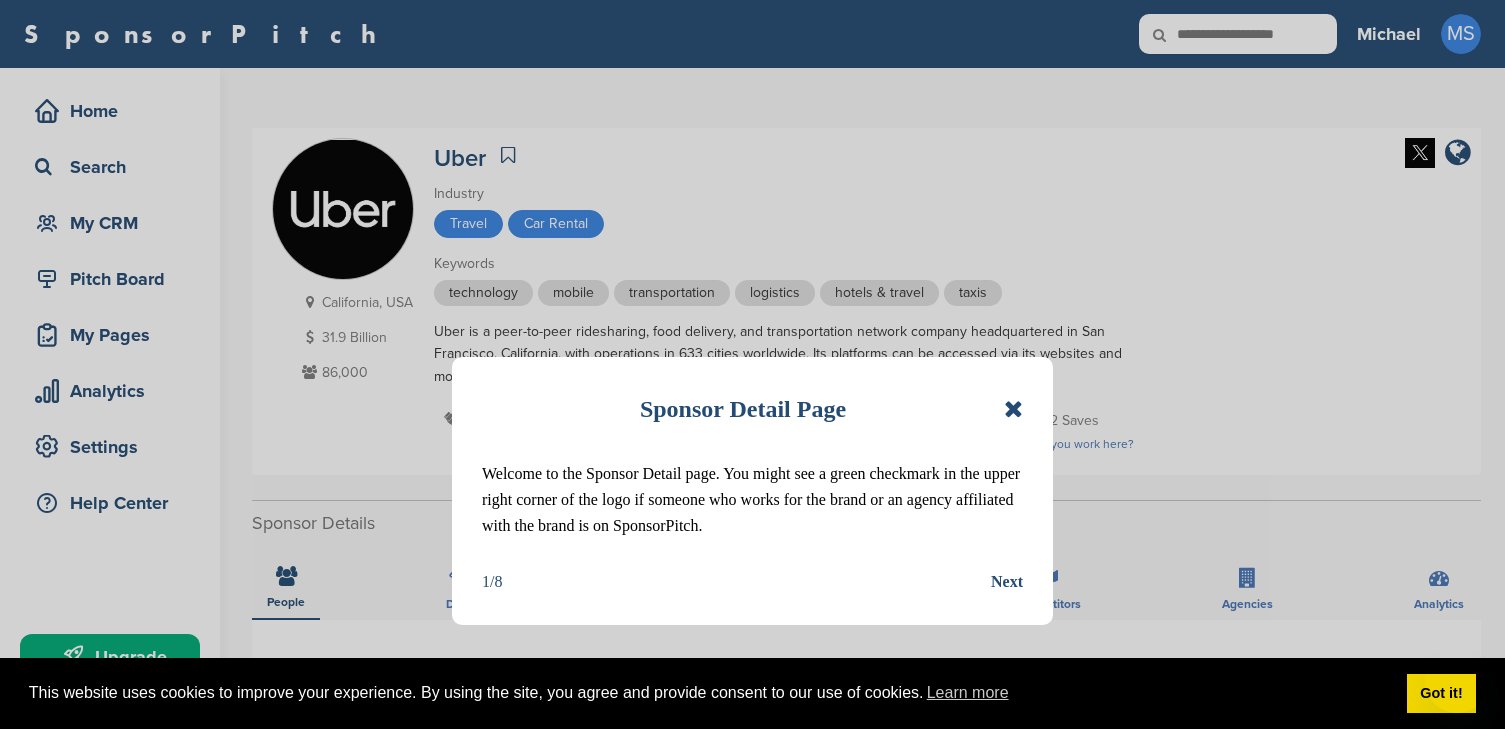 scroll, scrollTop: 0, scrollLeft: 0, axis: both 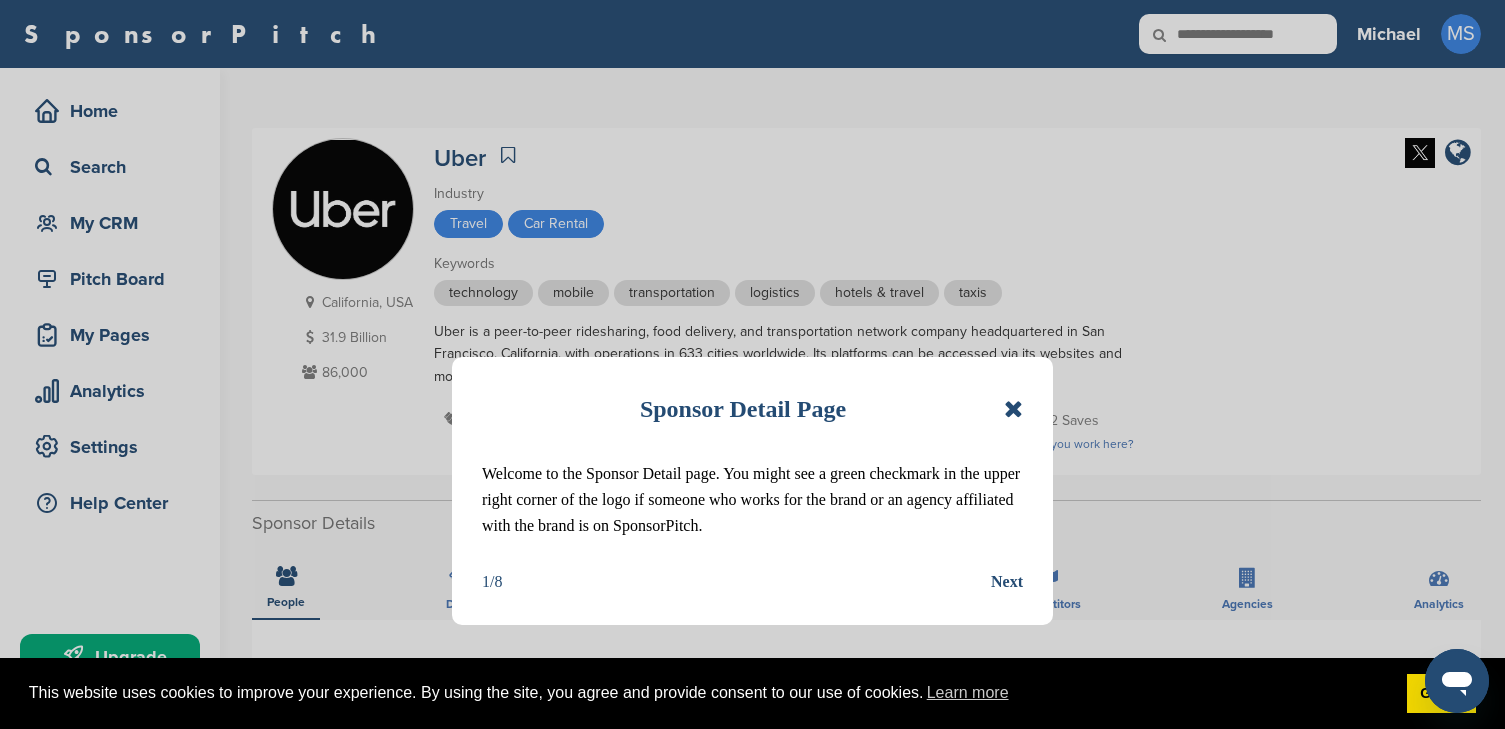 click on "Next" at bounding box center (1007, 582) 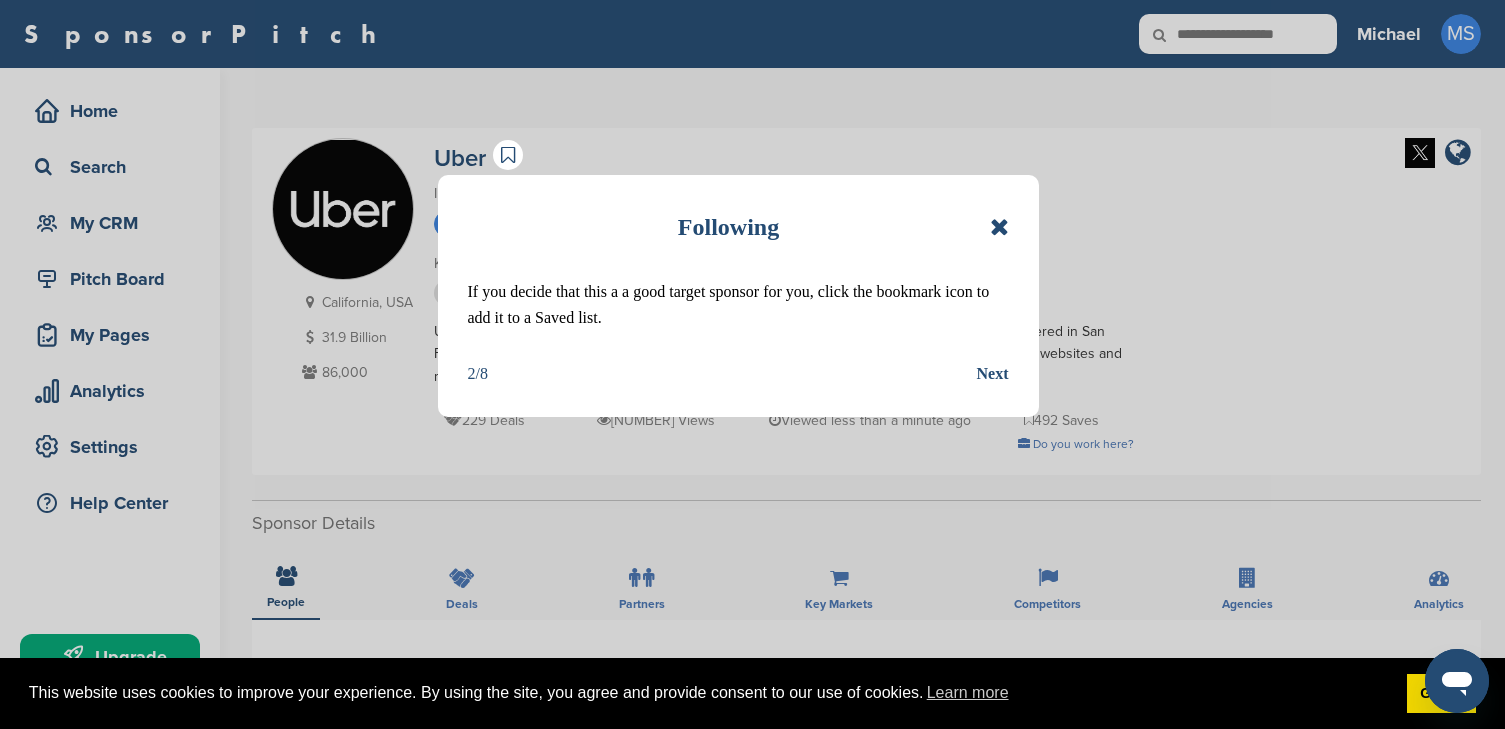 click on "Next" at bounding box center [993, 374] 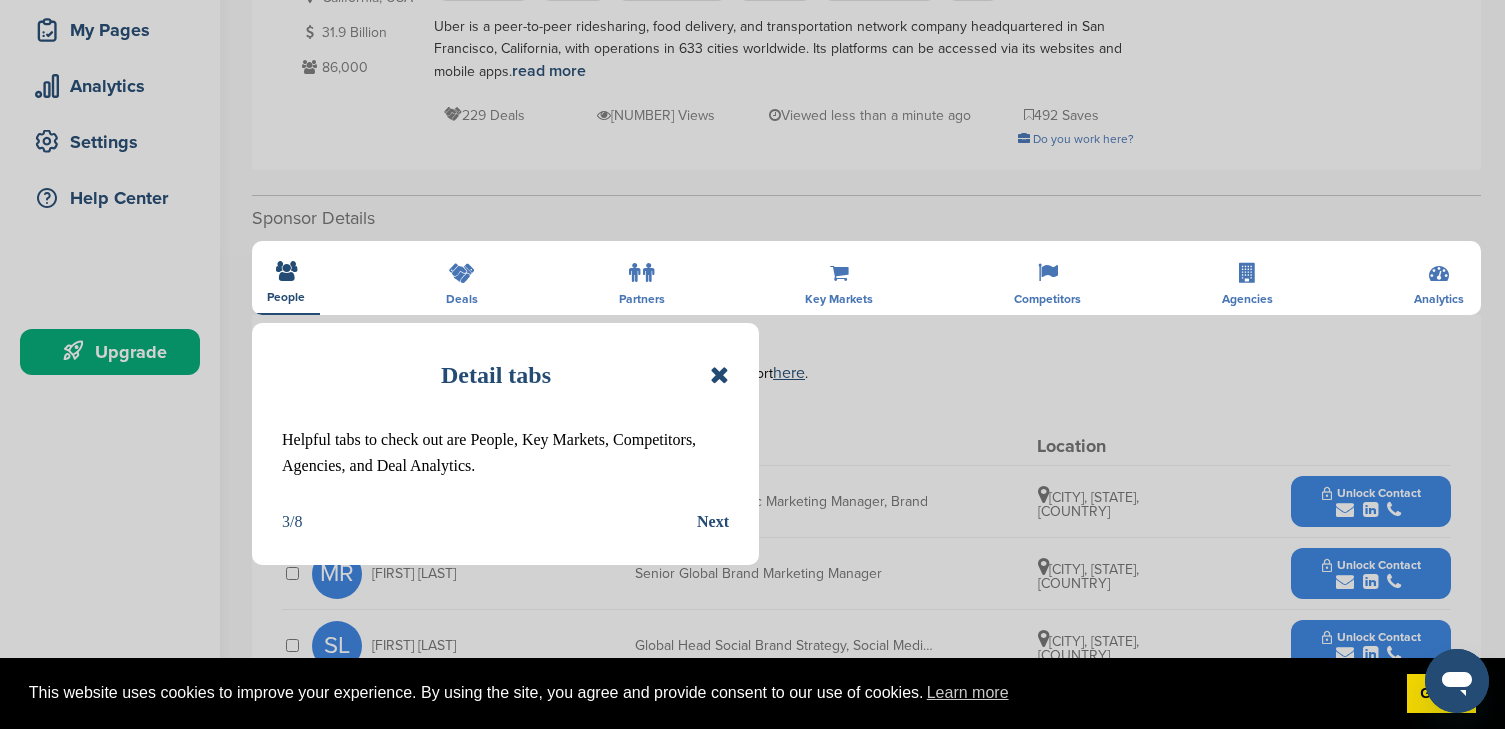 scroll, scrollTop: 321, scrollLeft: 0, axis: vertical 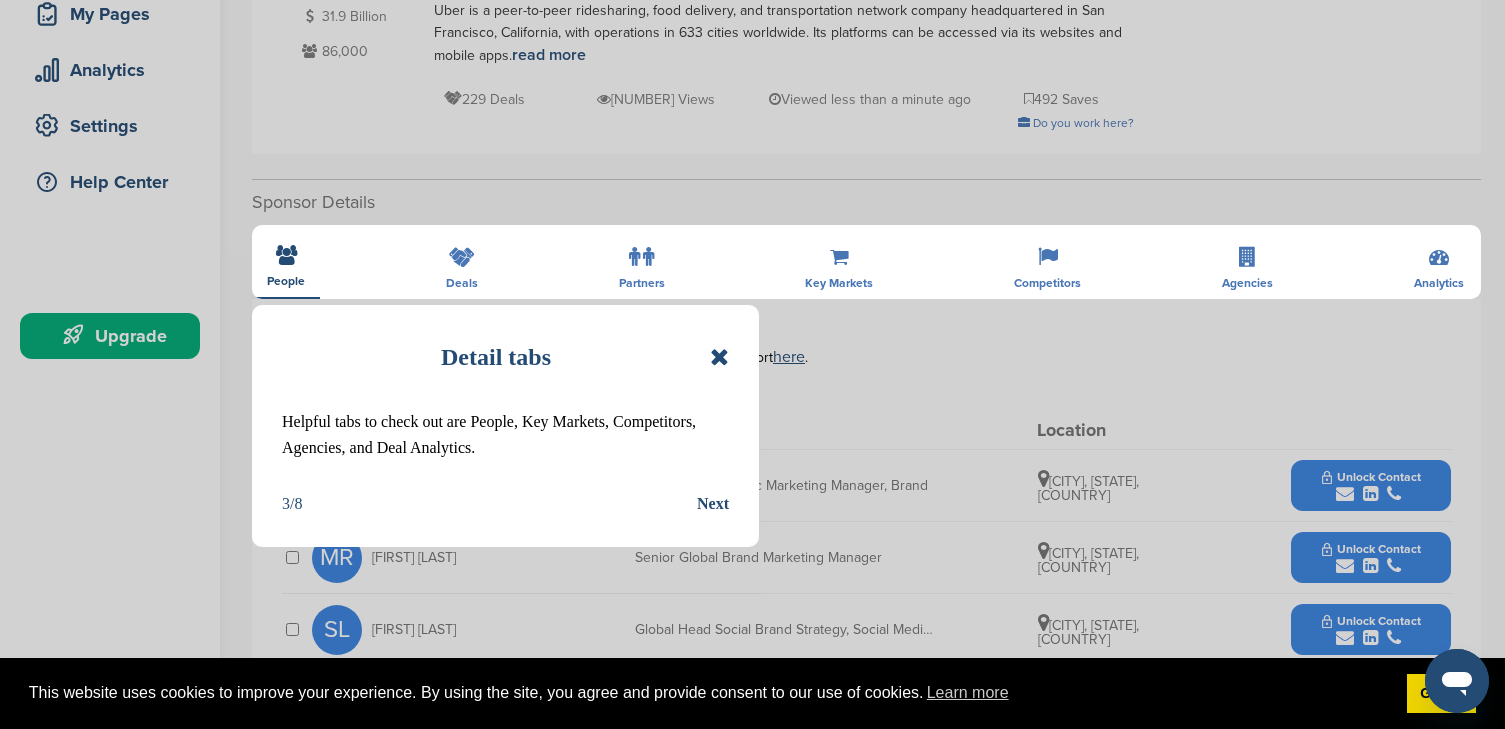 click on "Next" at bounding box center [713, 504] 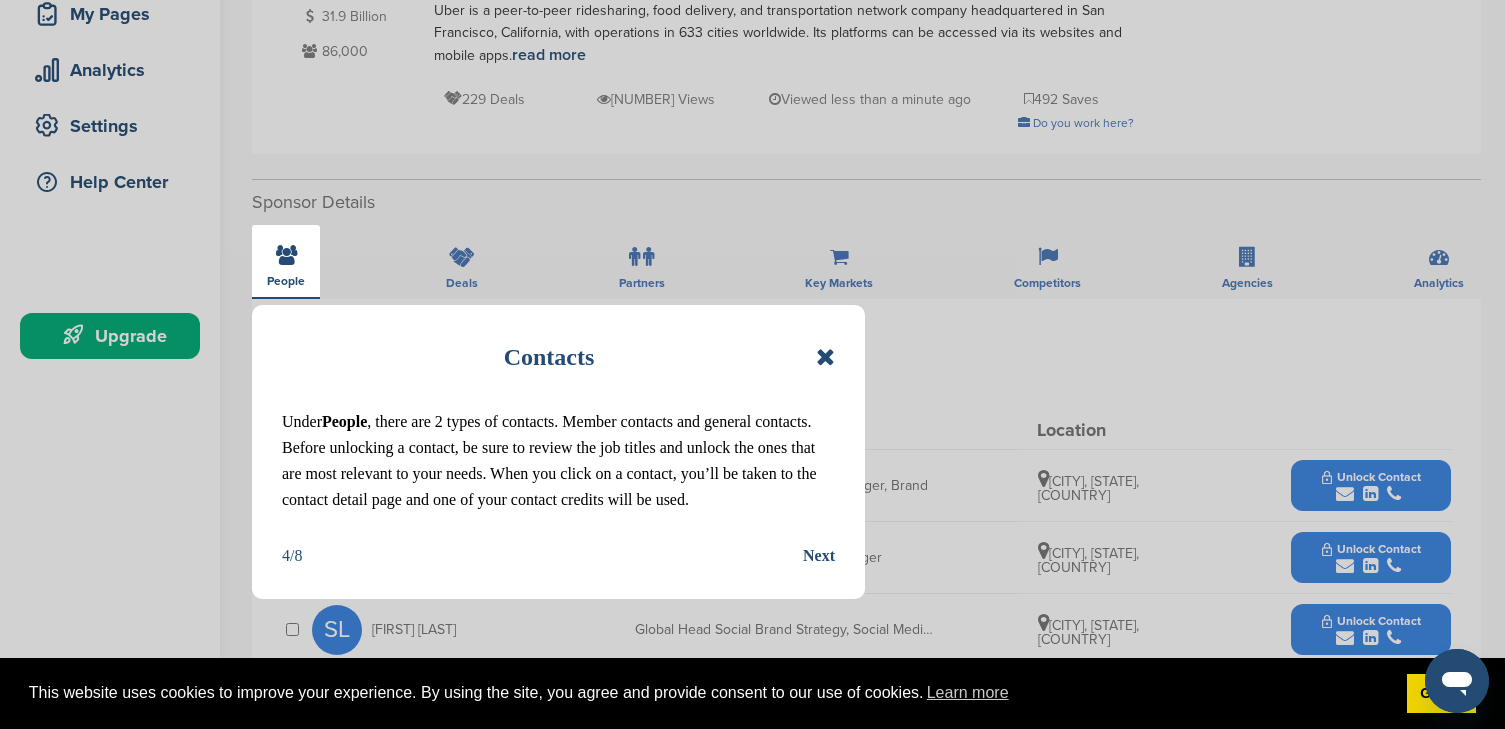 click on "Next" at bounding box center [819, 556] 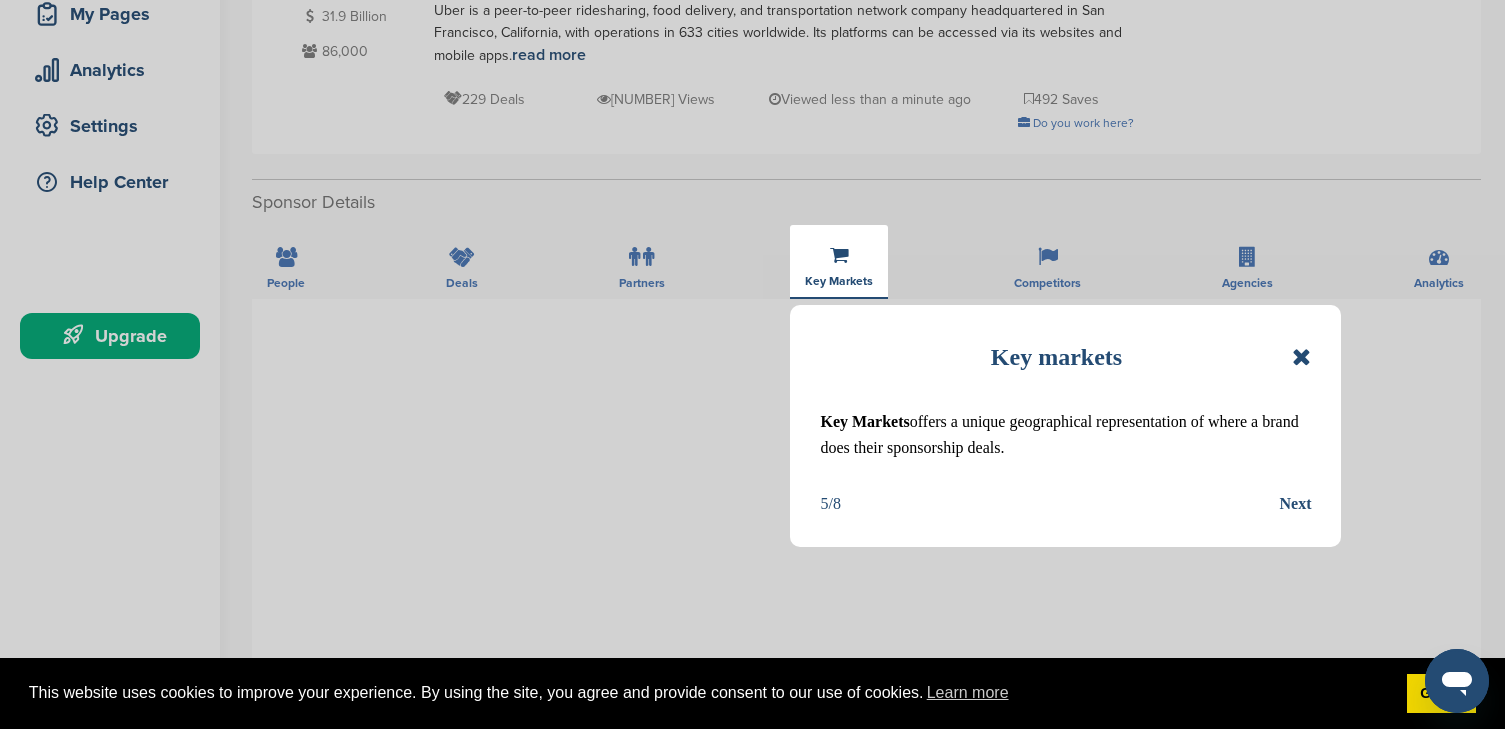 click on "Next" at bounding box center (1295, 504) 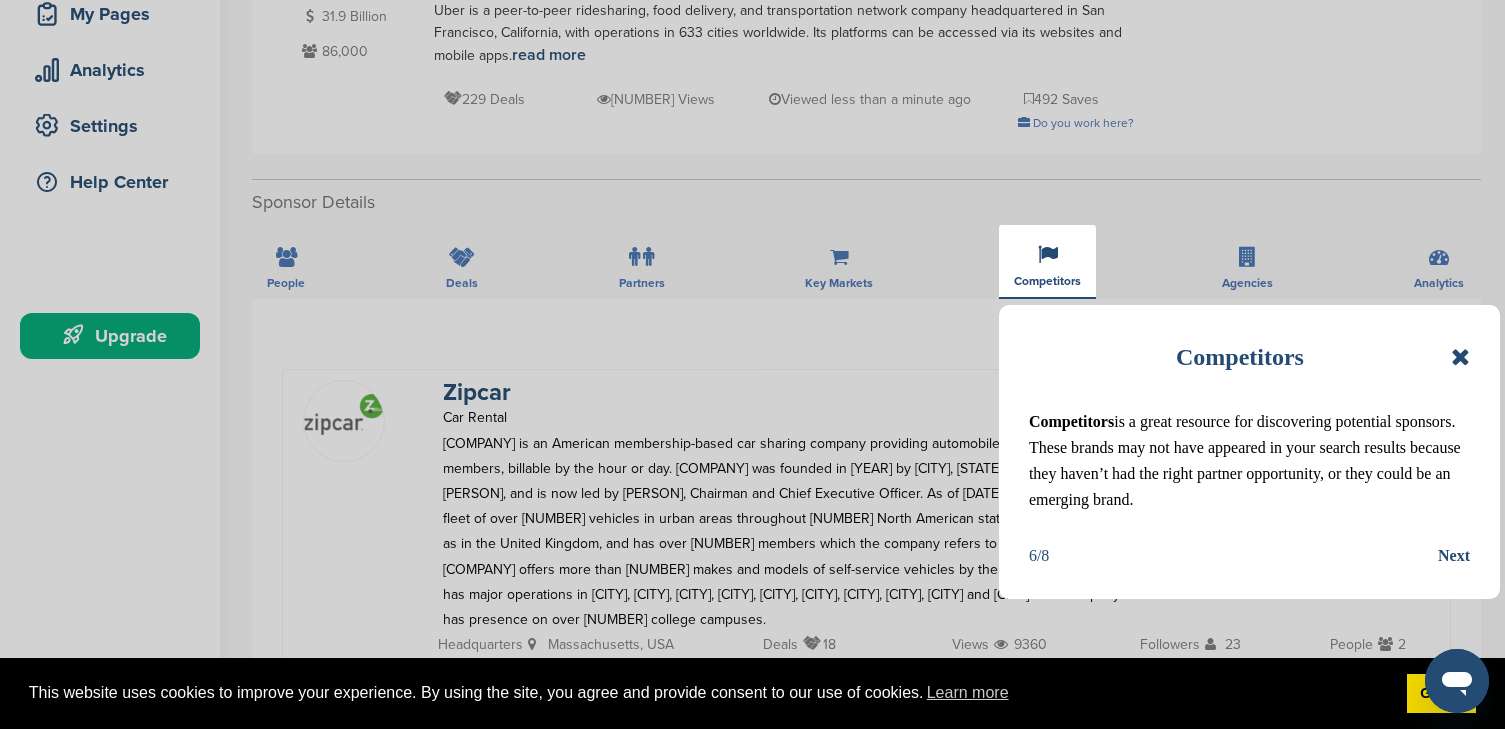 click on "Next" at bounding box center [1454, 556] 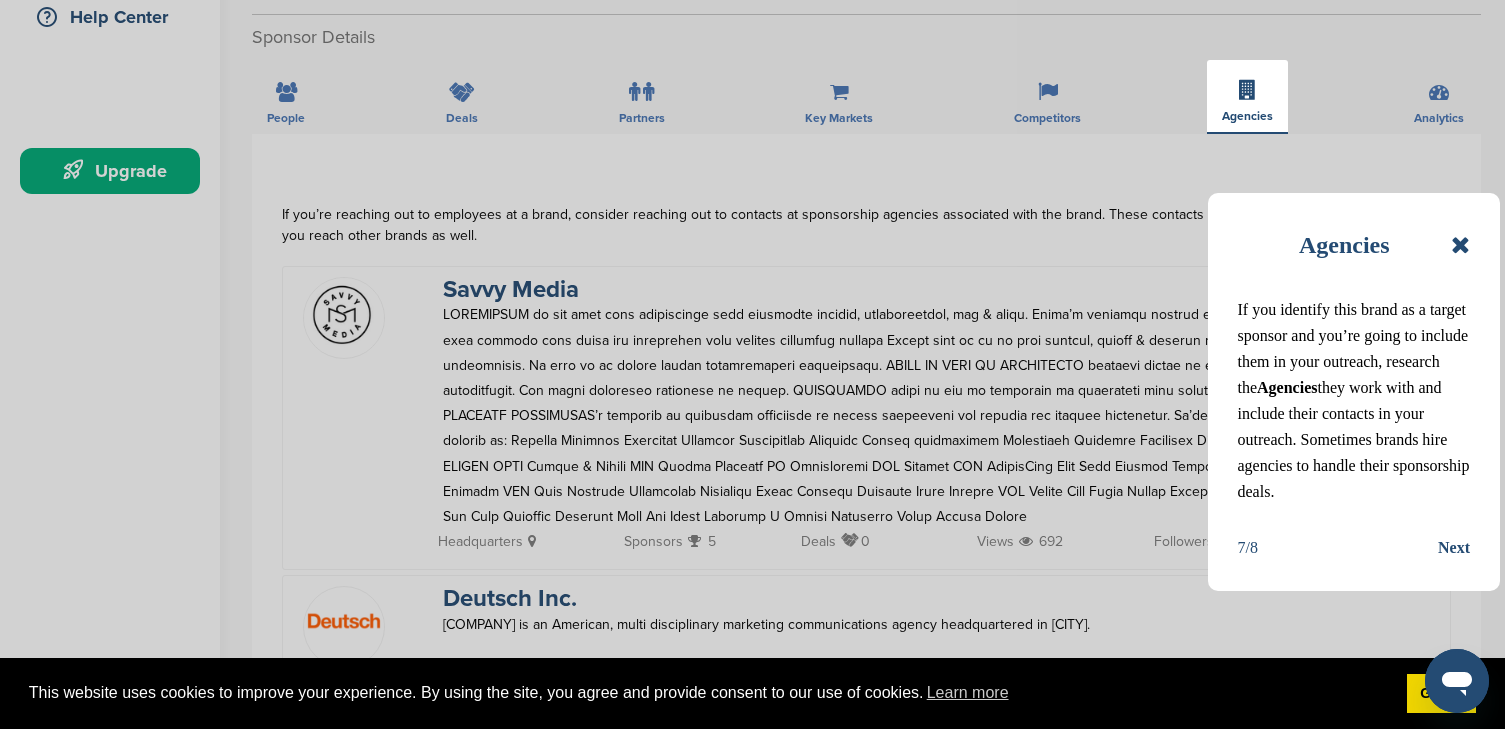 scroll, scrollTop: 574, scrollLeft: 0, axis: vertical 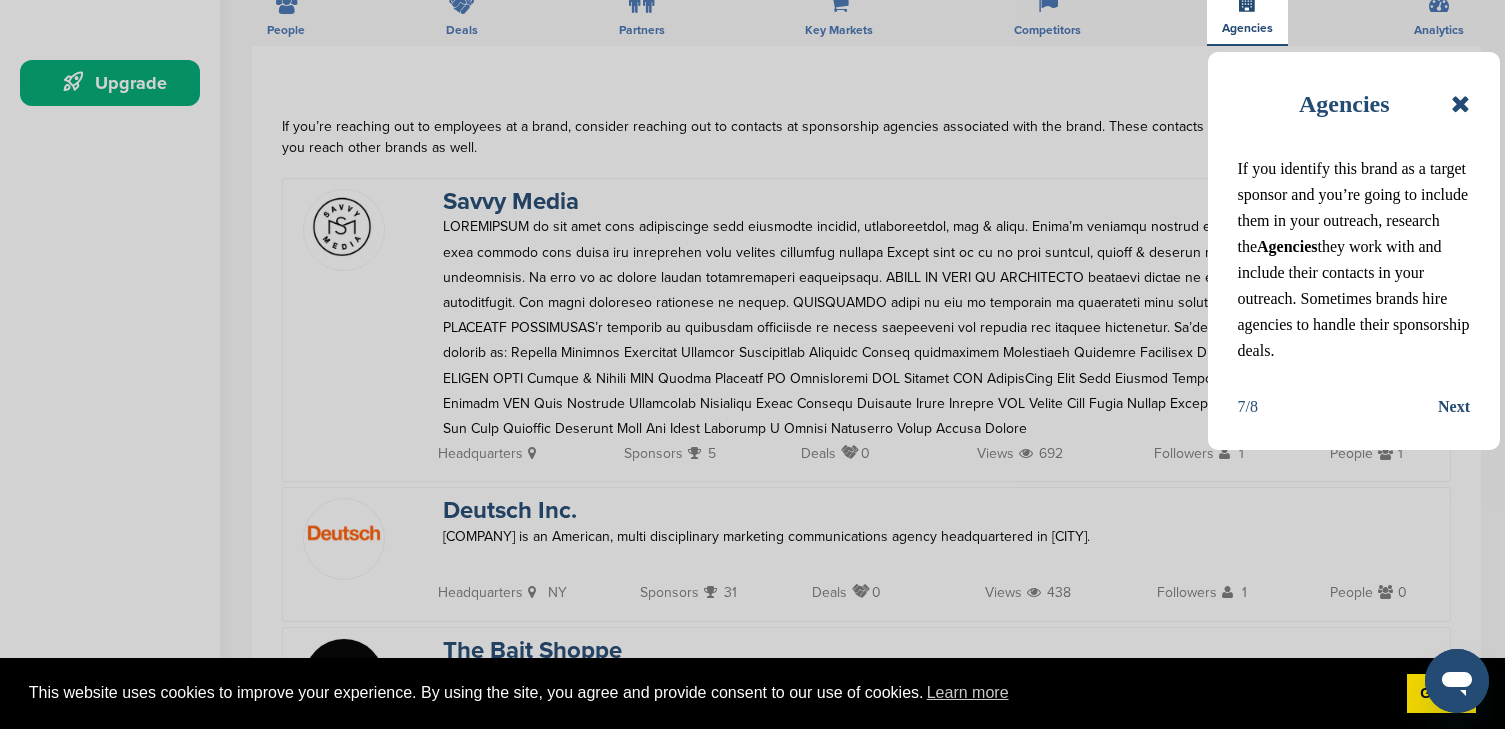 click on "Next" at bounding box center (1454, 407) 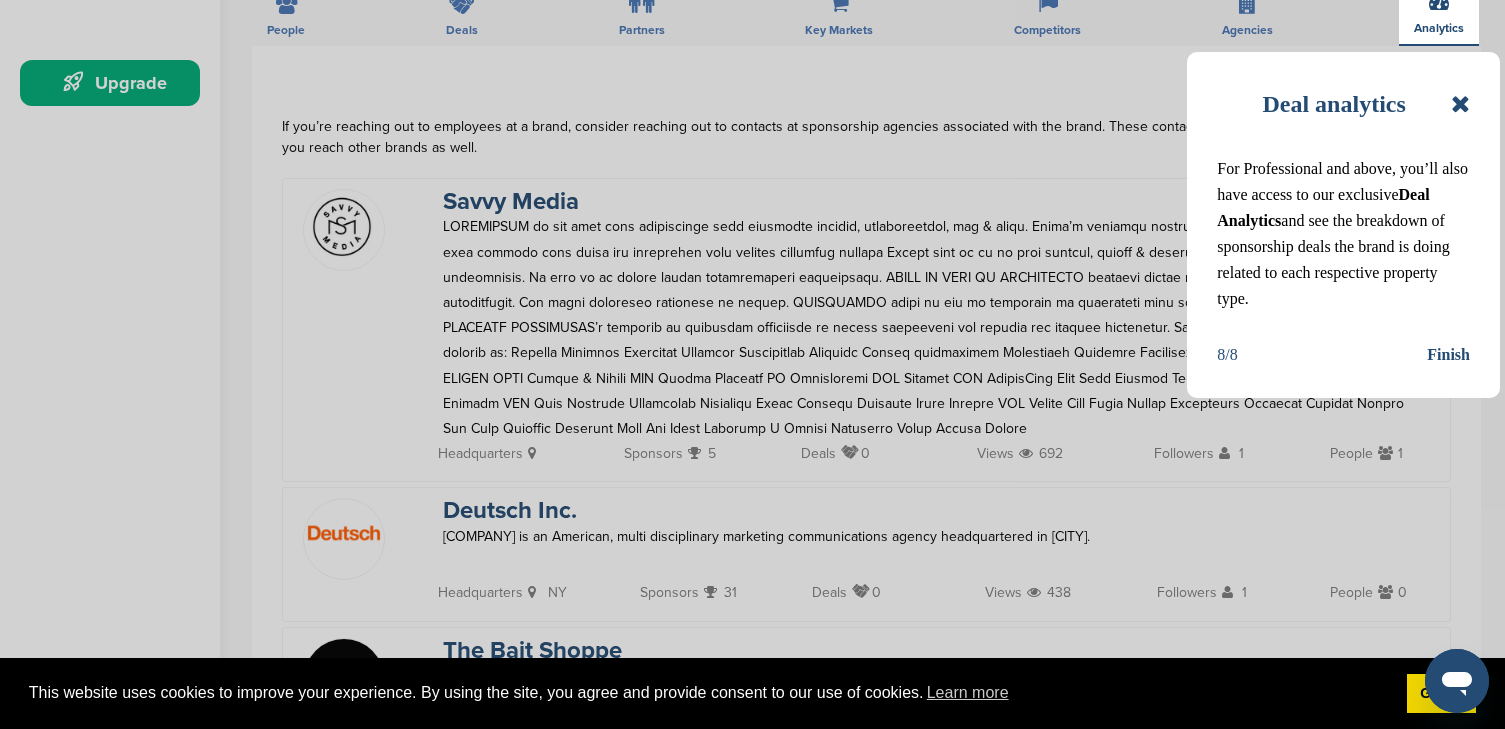 click on "Finish" at bounding box center (1448, 355) 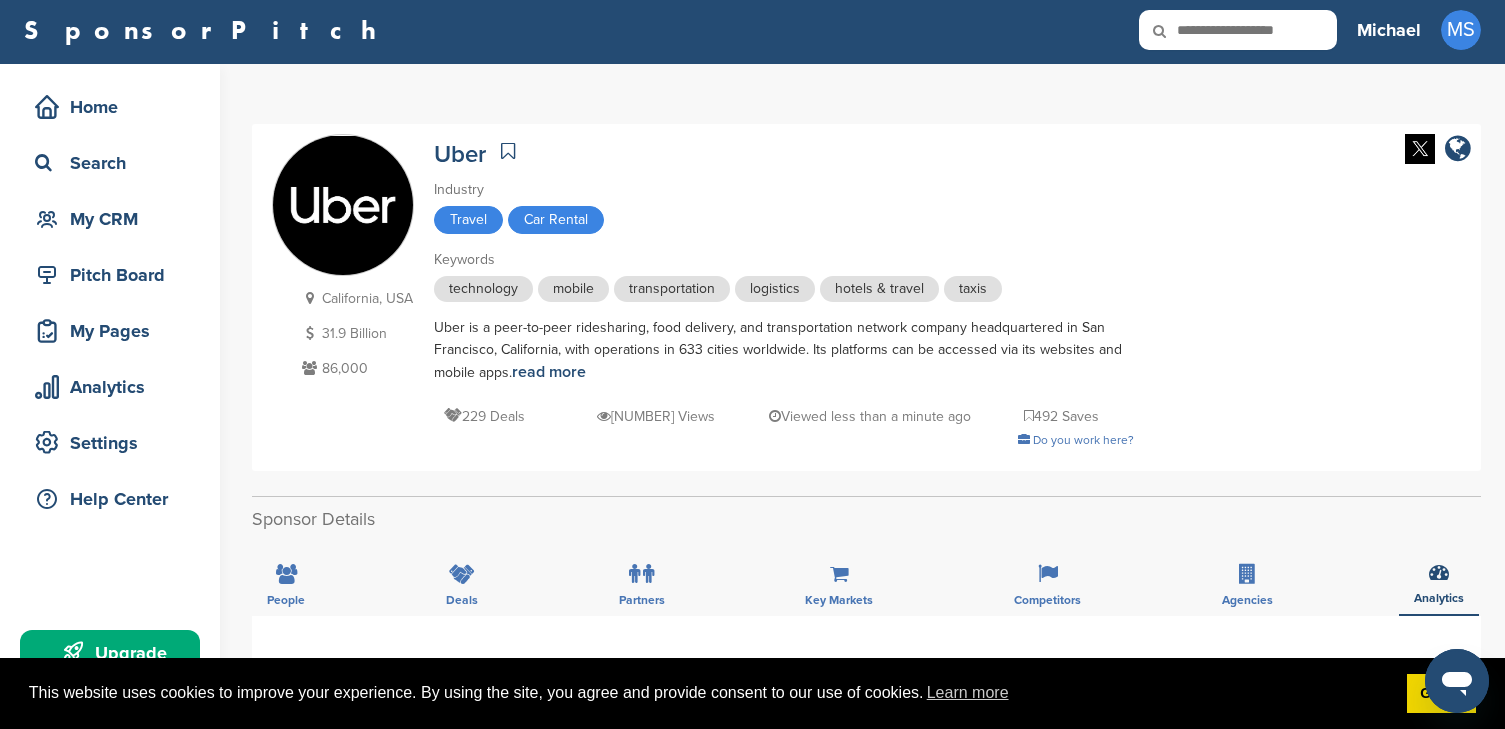scroll, scrollTop: 0, scrollLeft: 0, axis: both 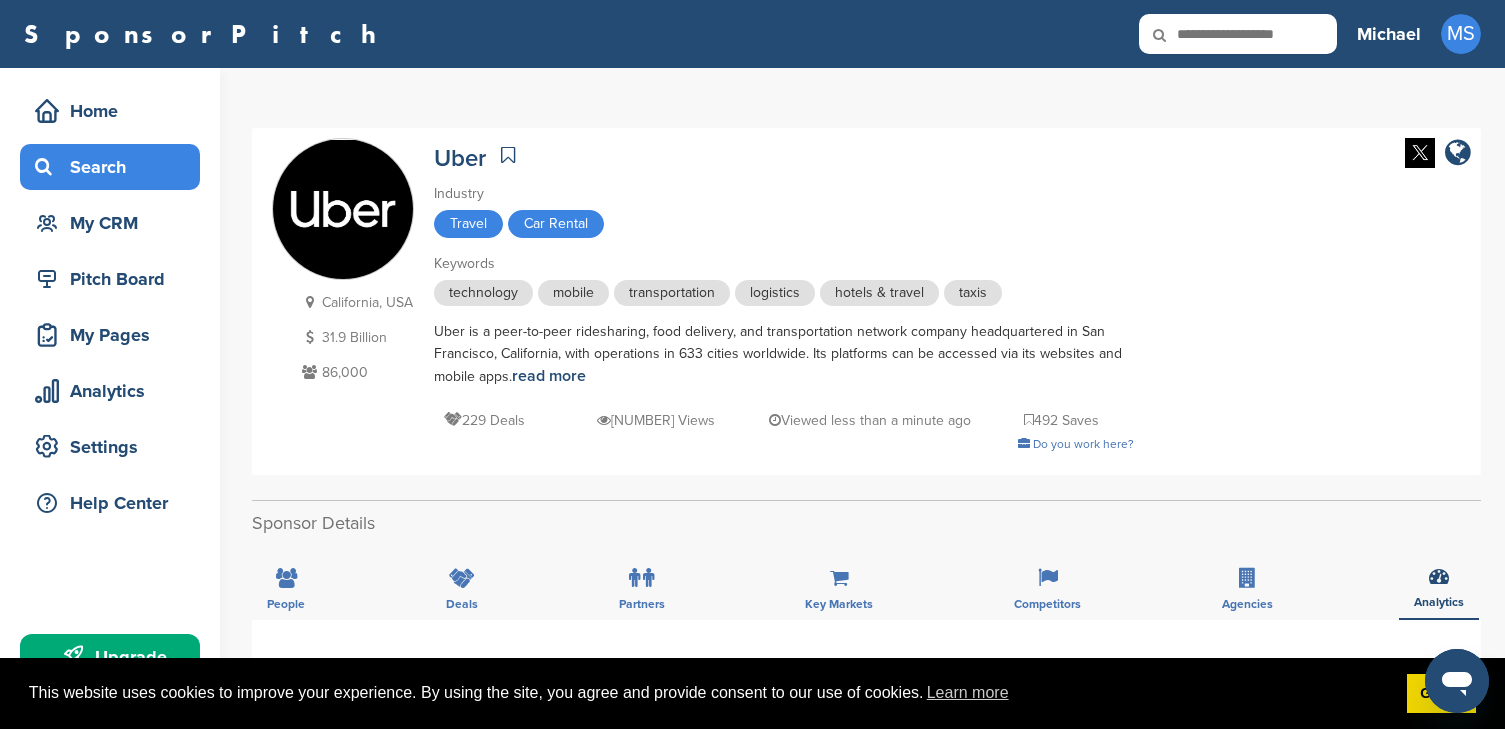 click on "Search" at bounding box center (115, 167) 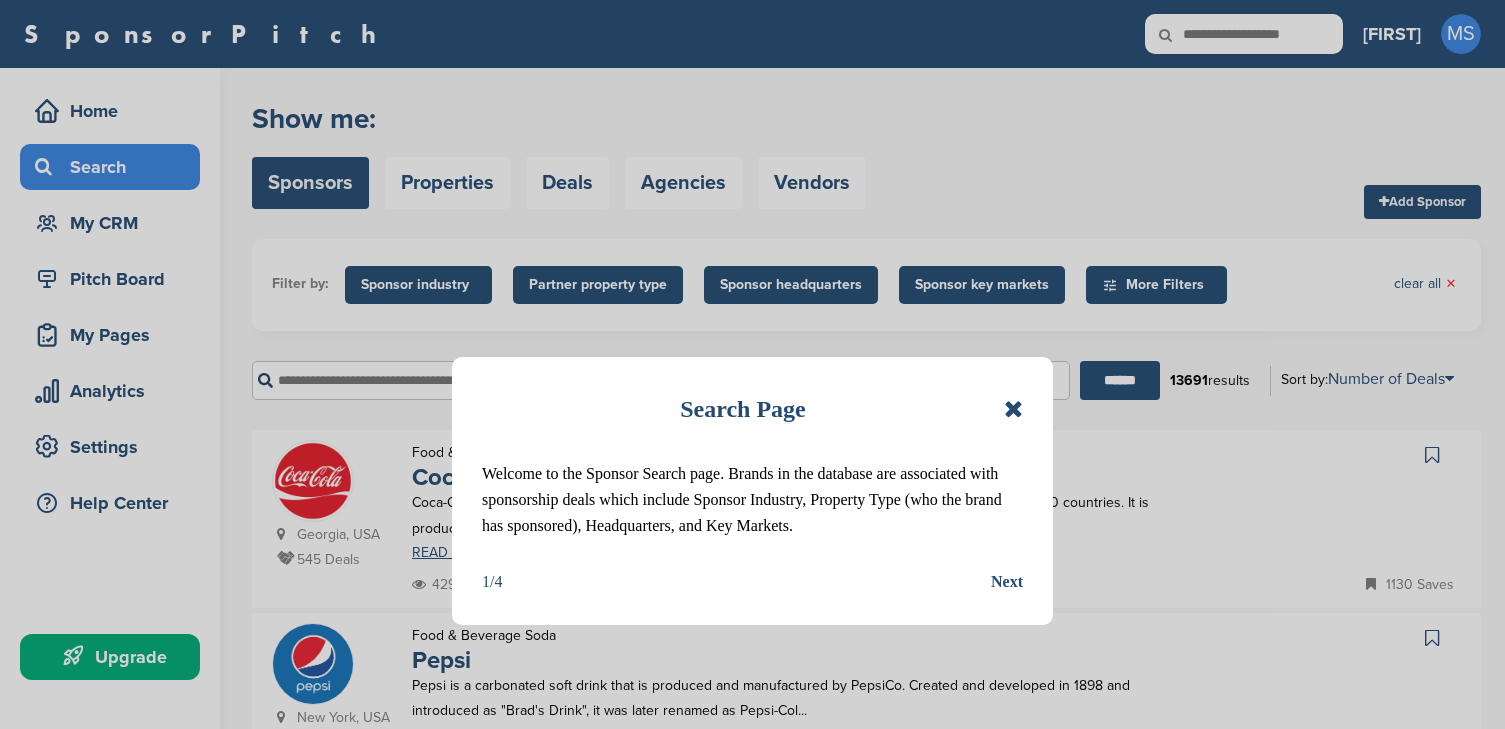 scroll, scrollTop: 0, scrollLeft: 0, axis: both 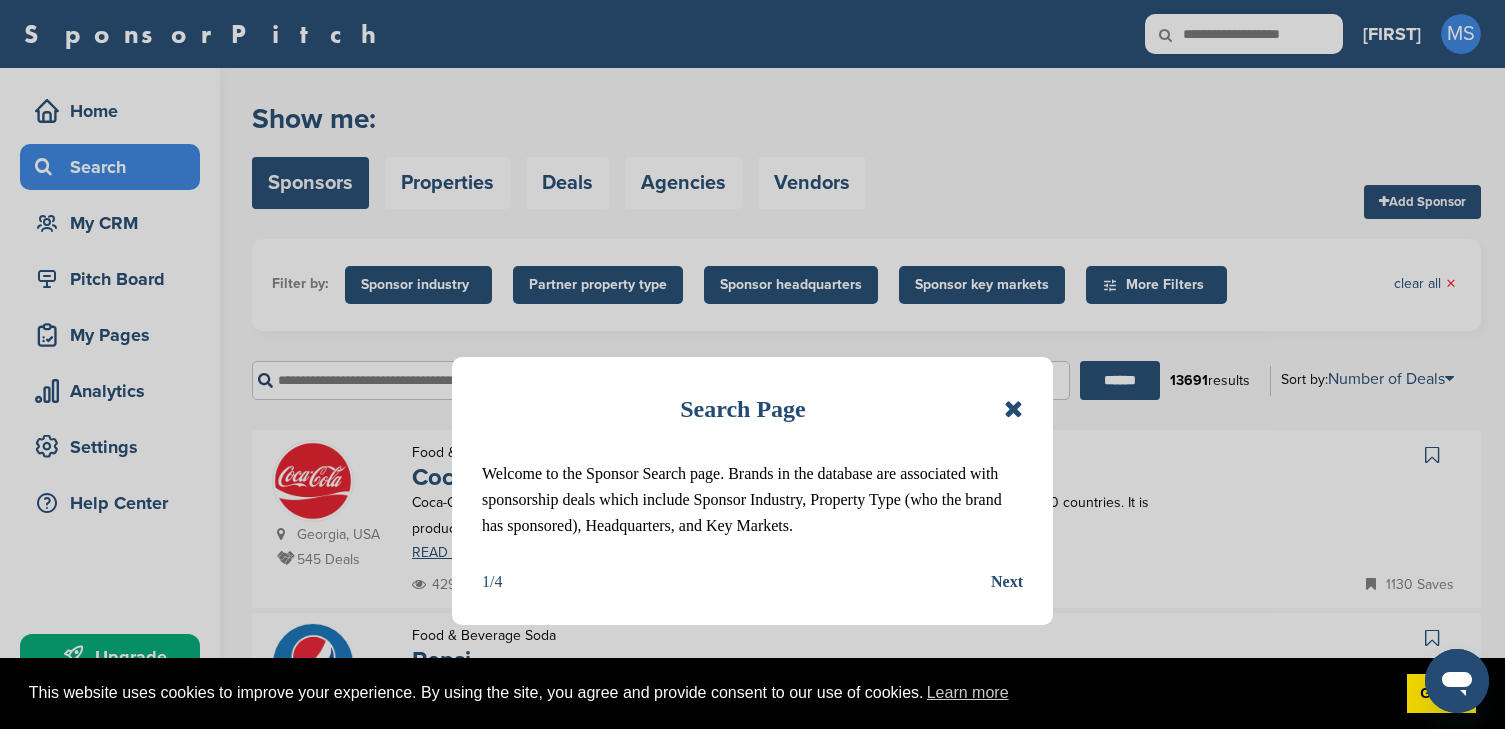 click on "Next" at bounding box center (1007, 582) 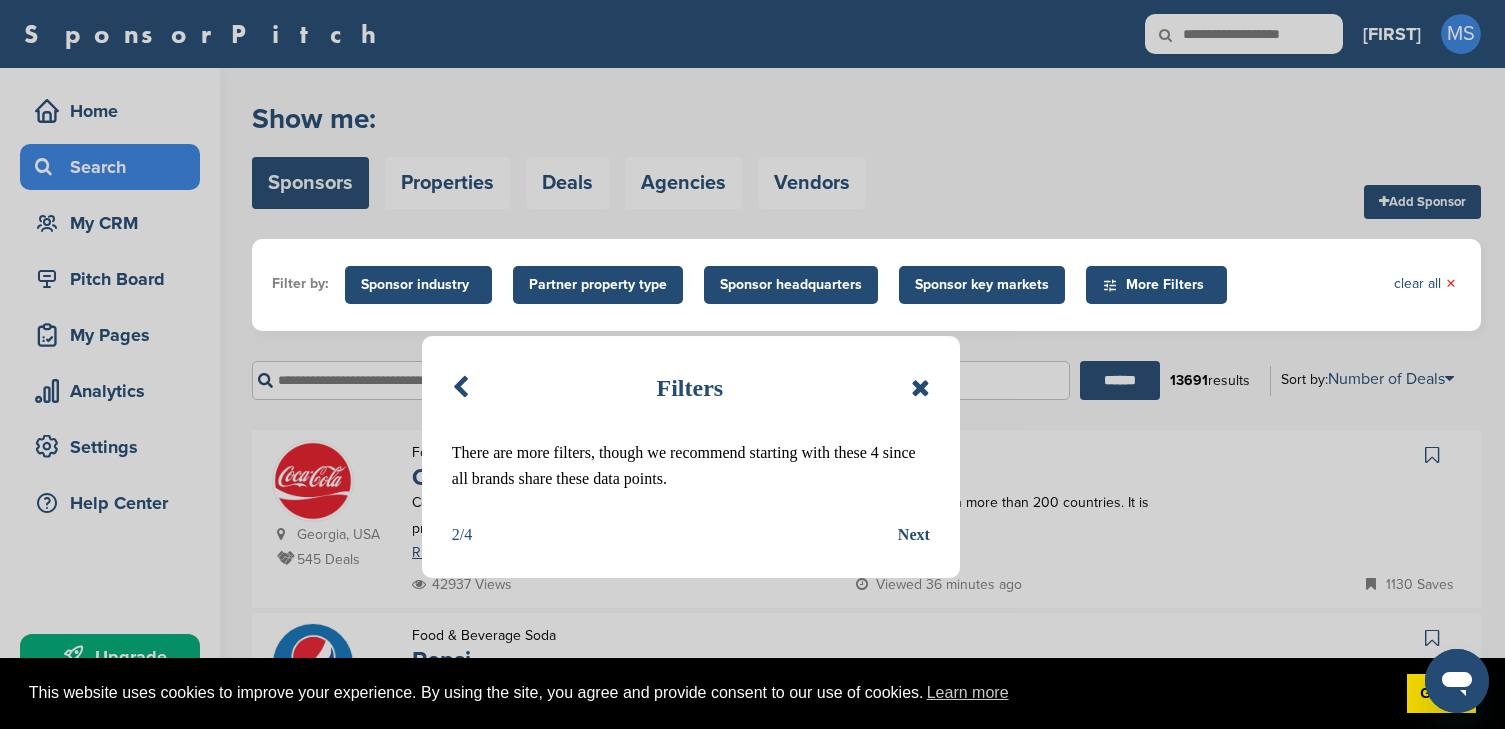 click on "Next" at bounding box center [914, 535] 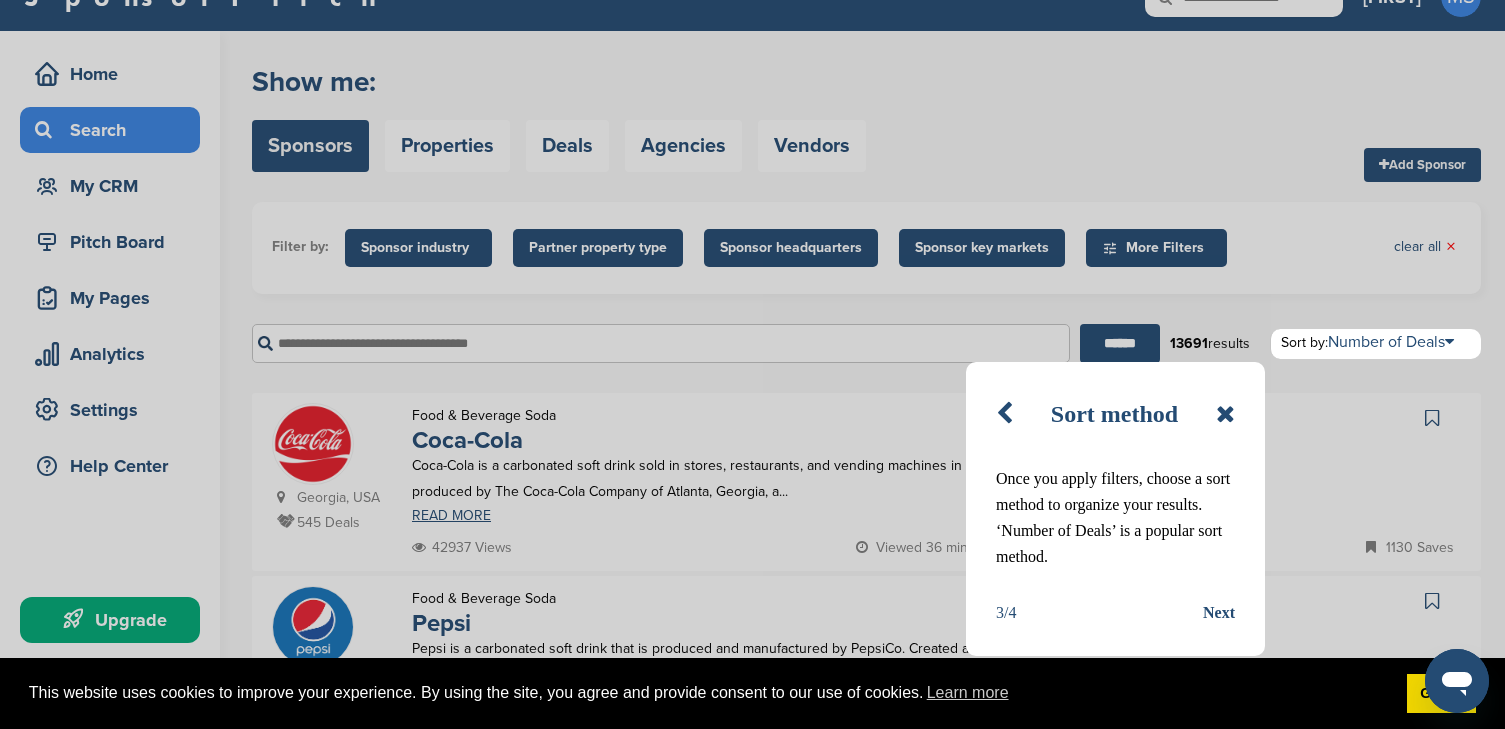 scroll, scrollTop: 136, scrollLeft: 0, axis: vertical 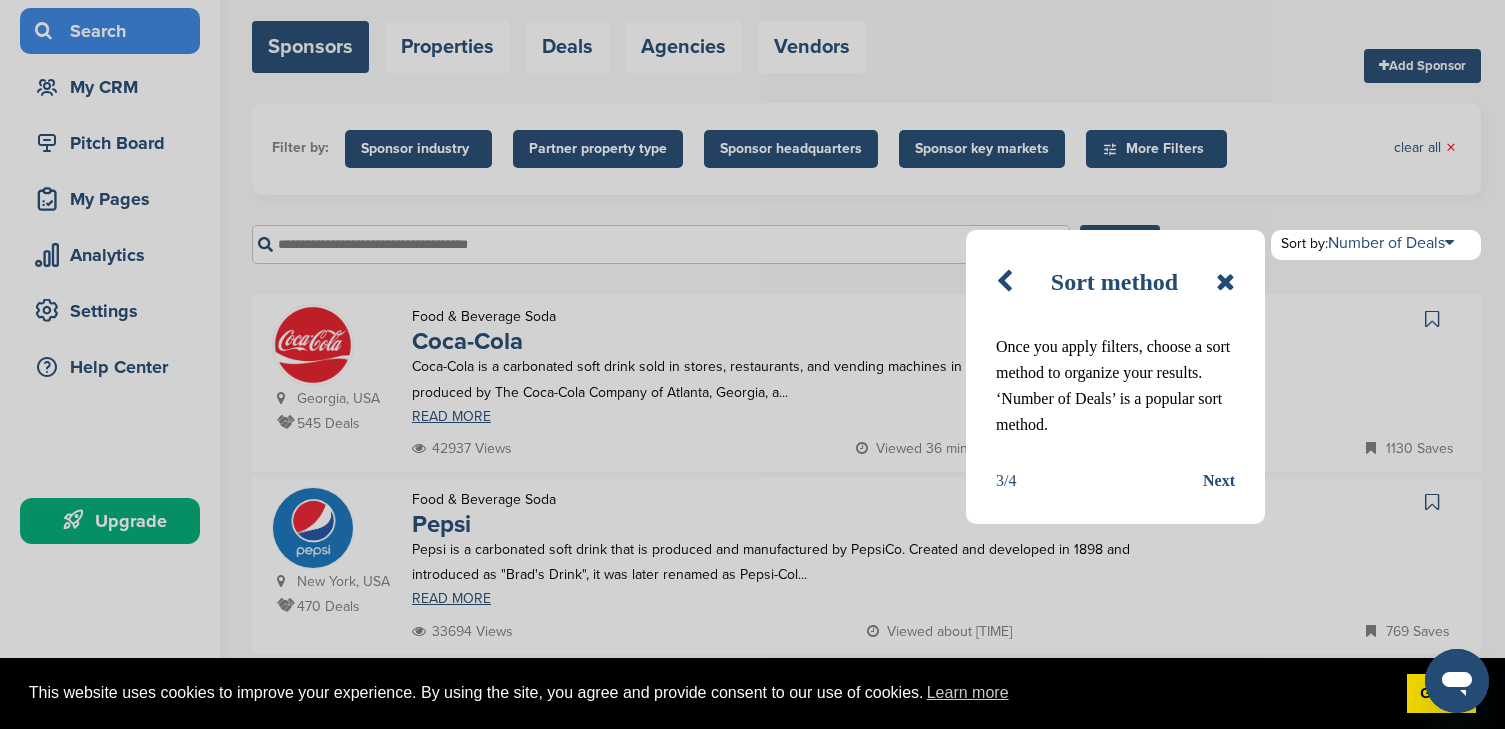 click on "Next" at bounding box center (1219, 481) 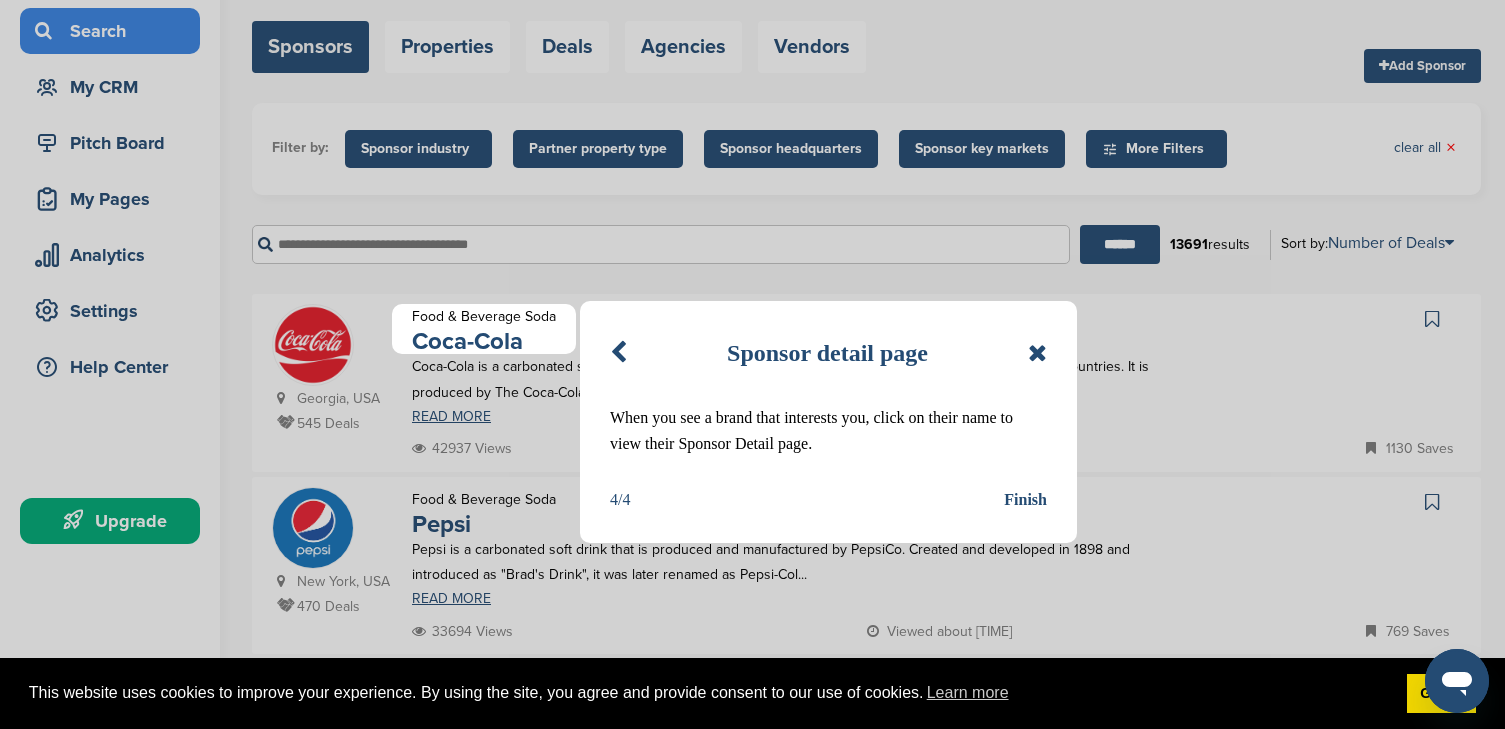 click on "Finish" at bounding box center (1025, 500) 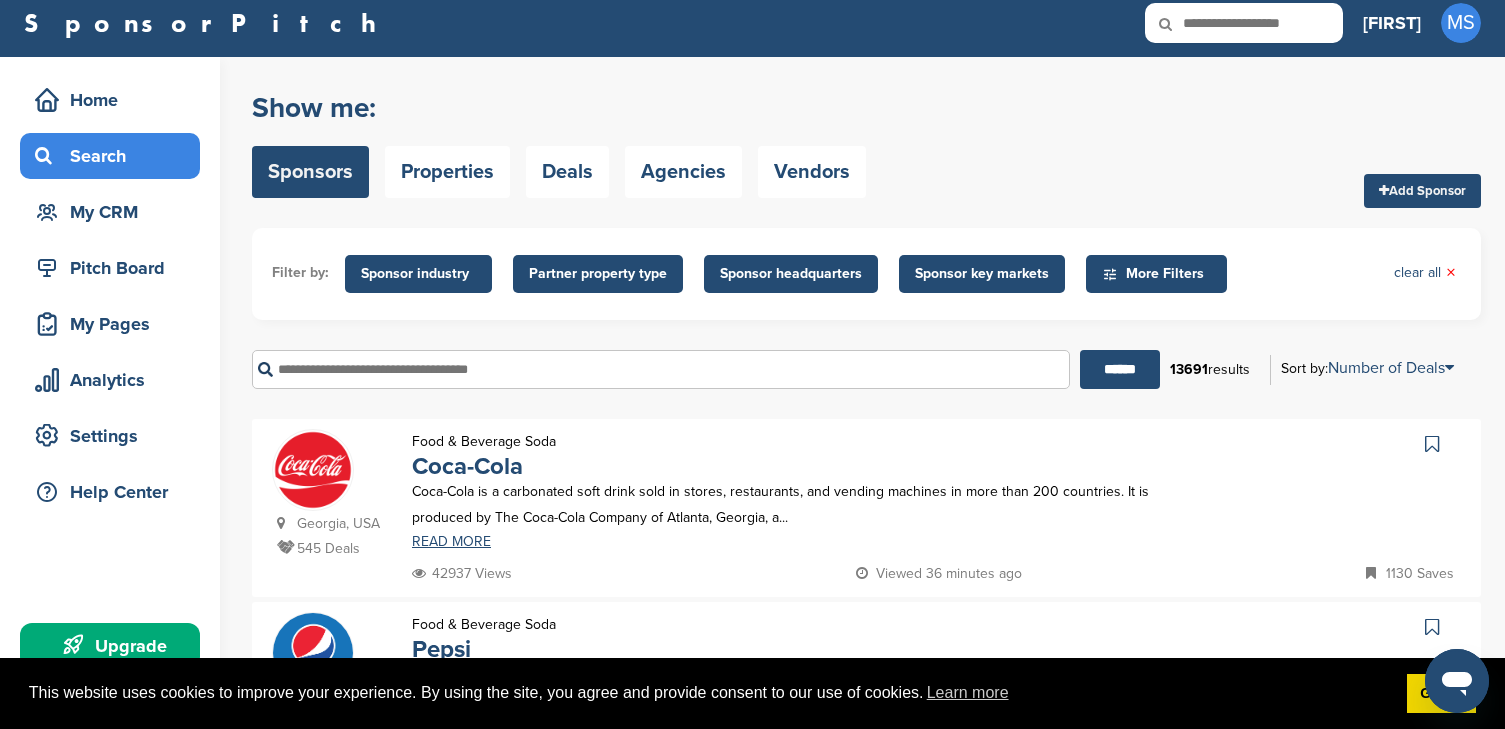 scroll, scrollTop: 0, scrollLeft: 0, axis: both 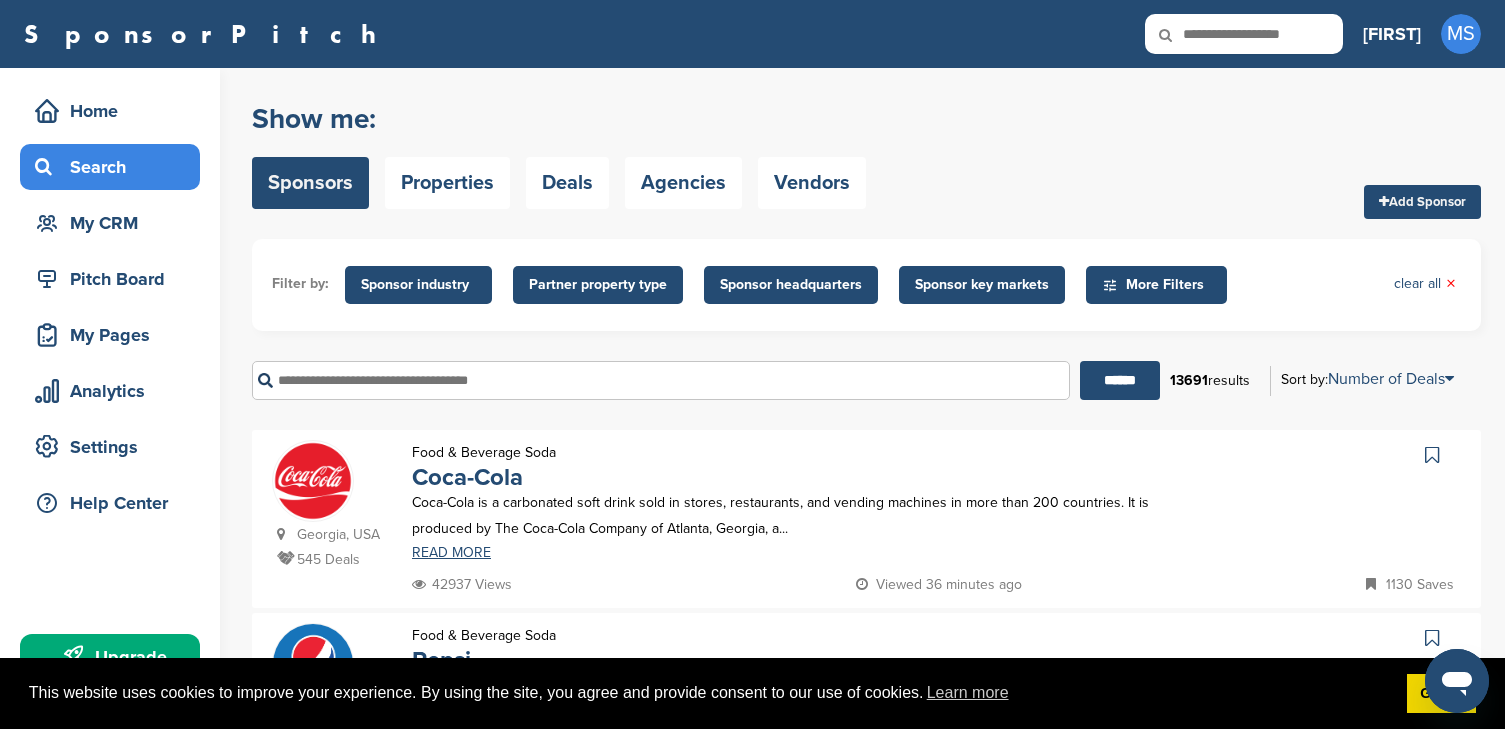 click on "More Filters" at bounding box center [1159, 285] 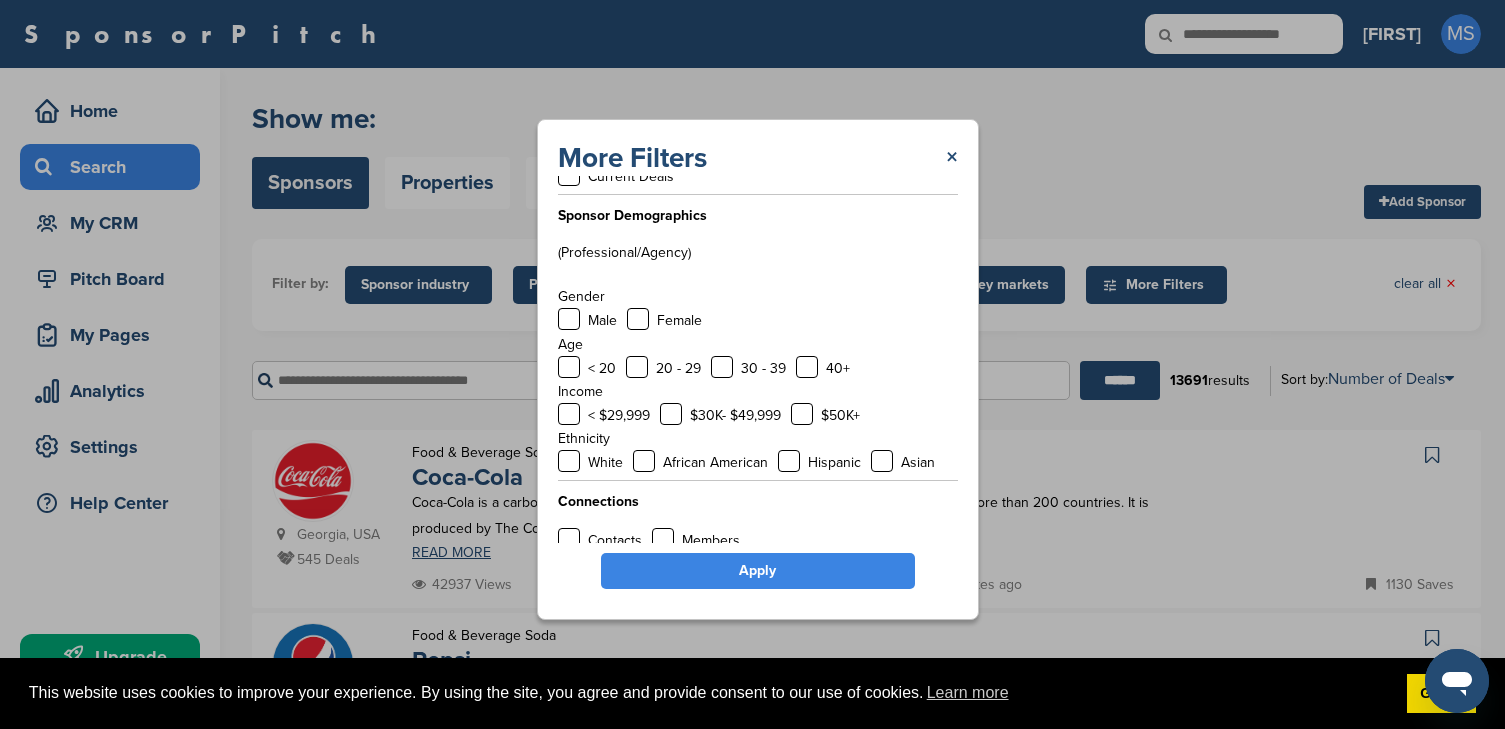 scroll, scrollTop: 70, scrollLeft: 0, axis: vertical 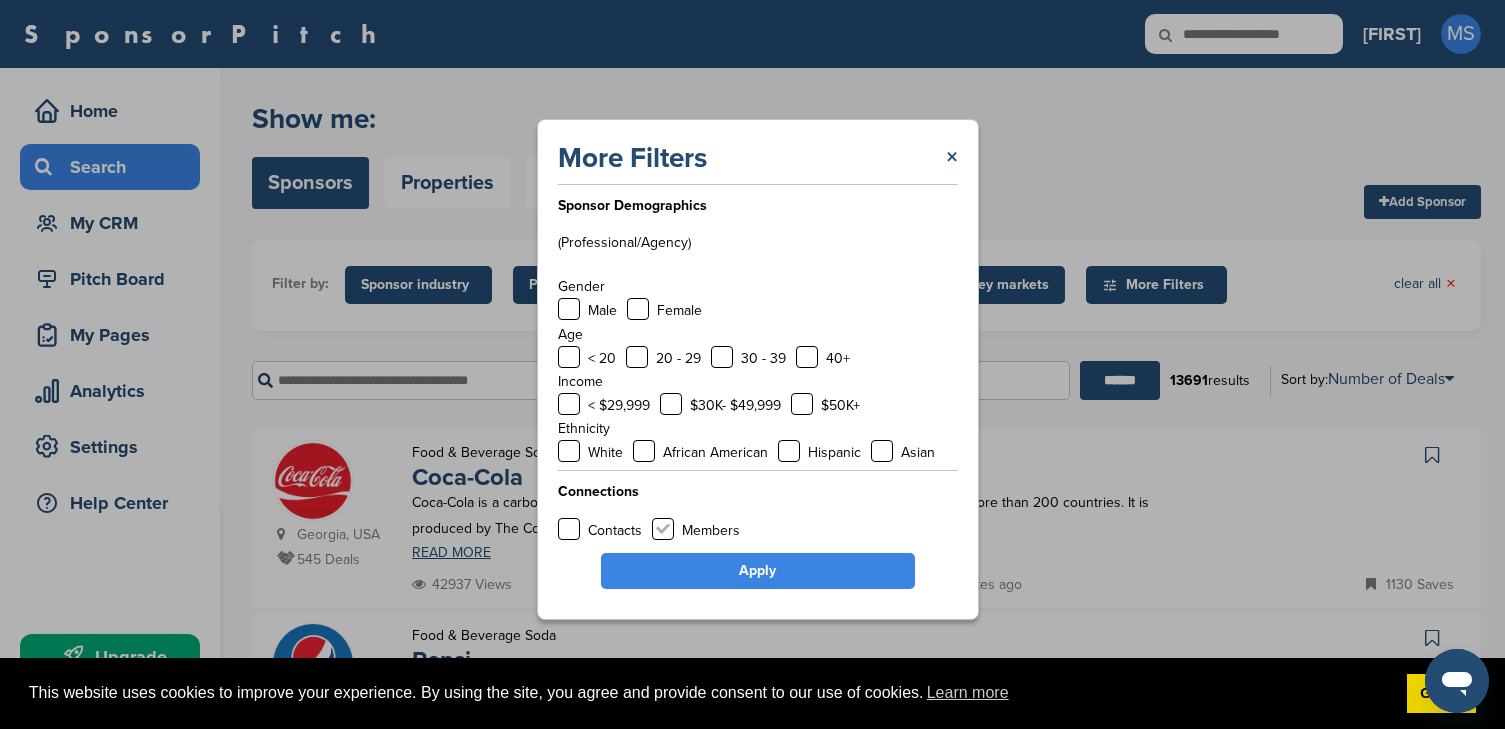click at bounding box center [663, 529] 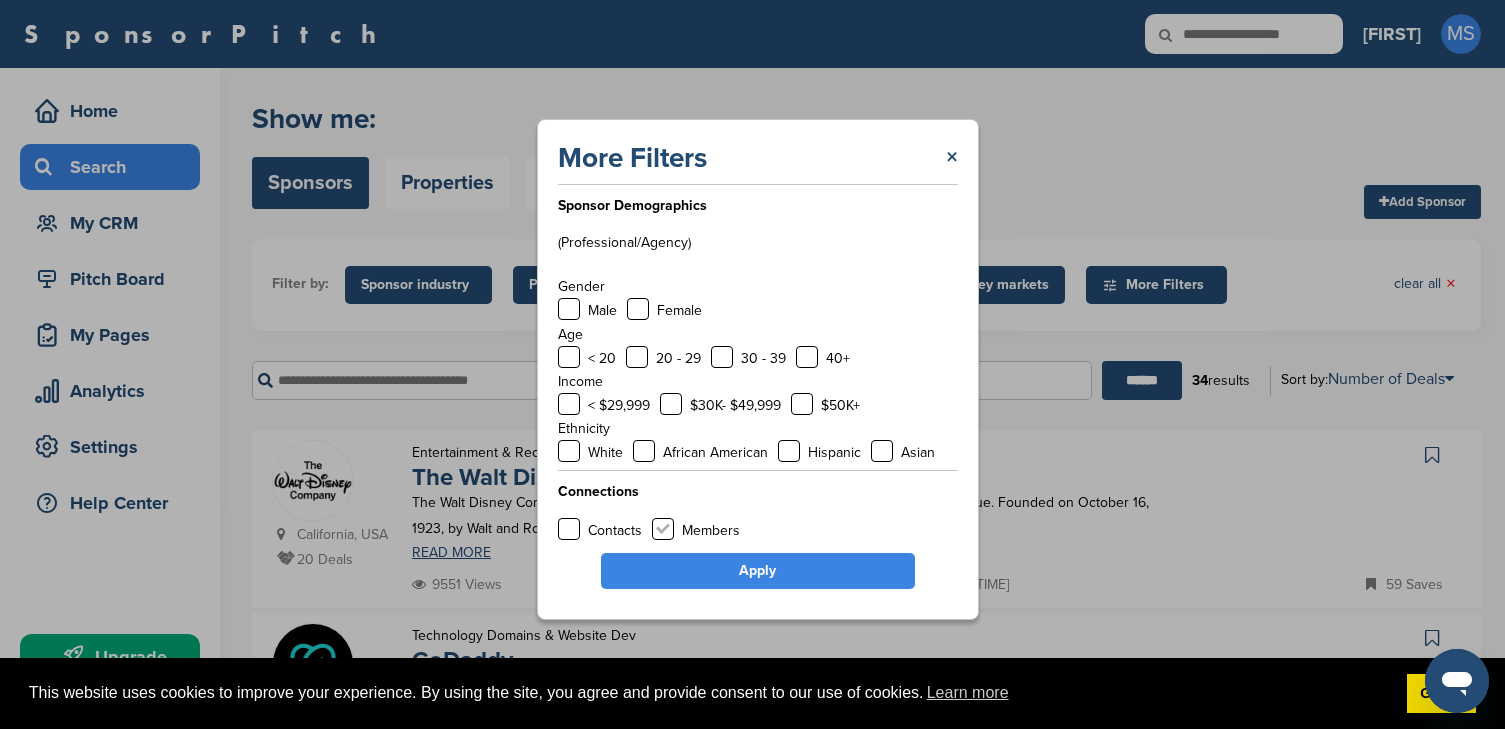 click at bounding box center (663, 529) 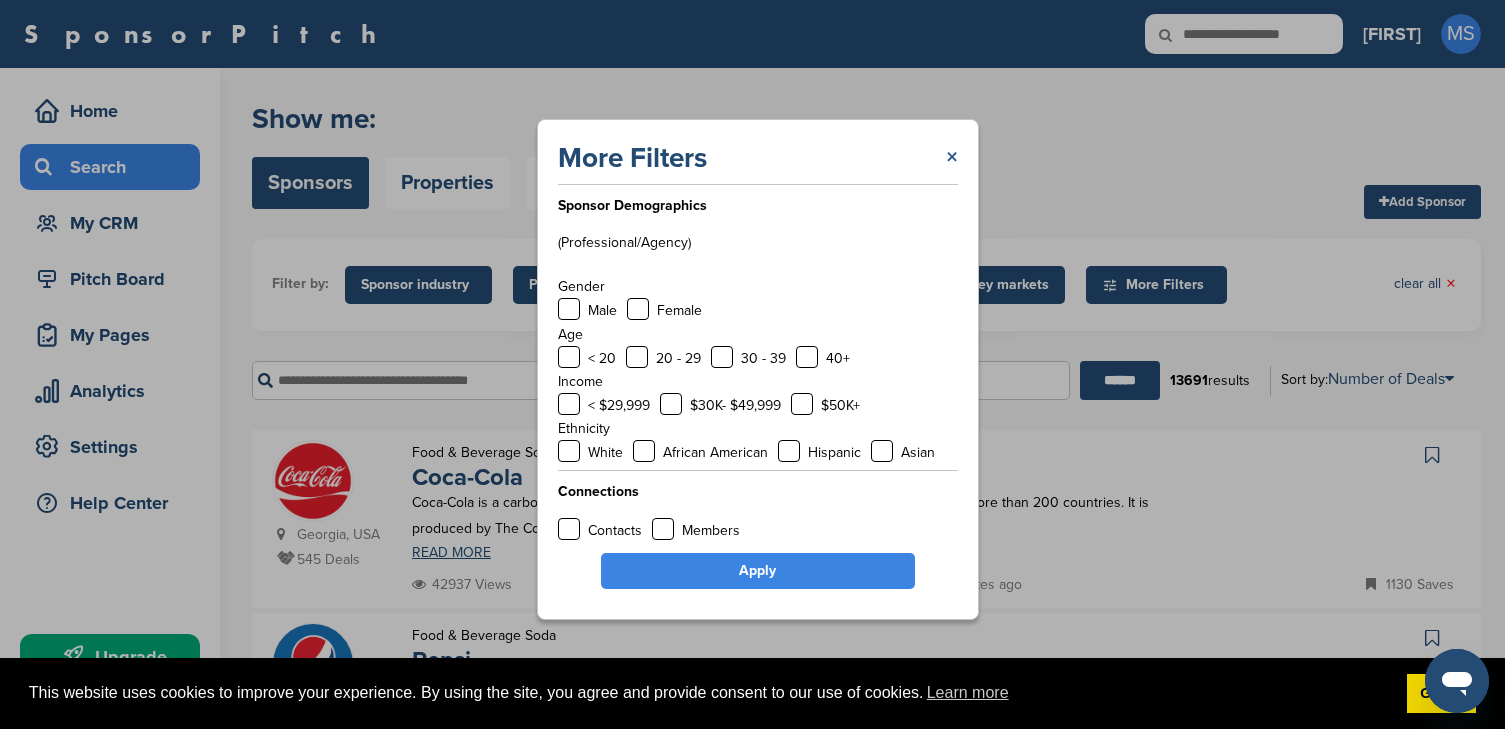 click on "×" at bounding box center [952, 158] 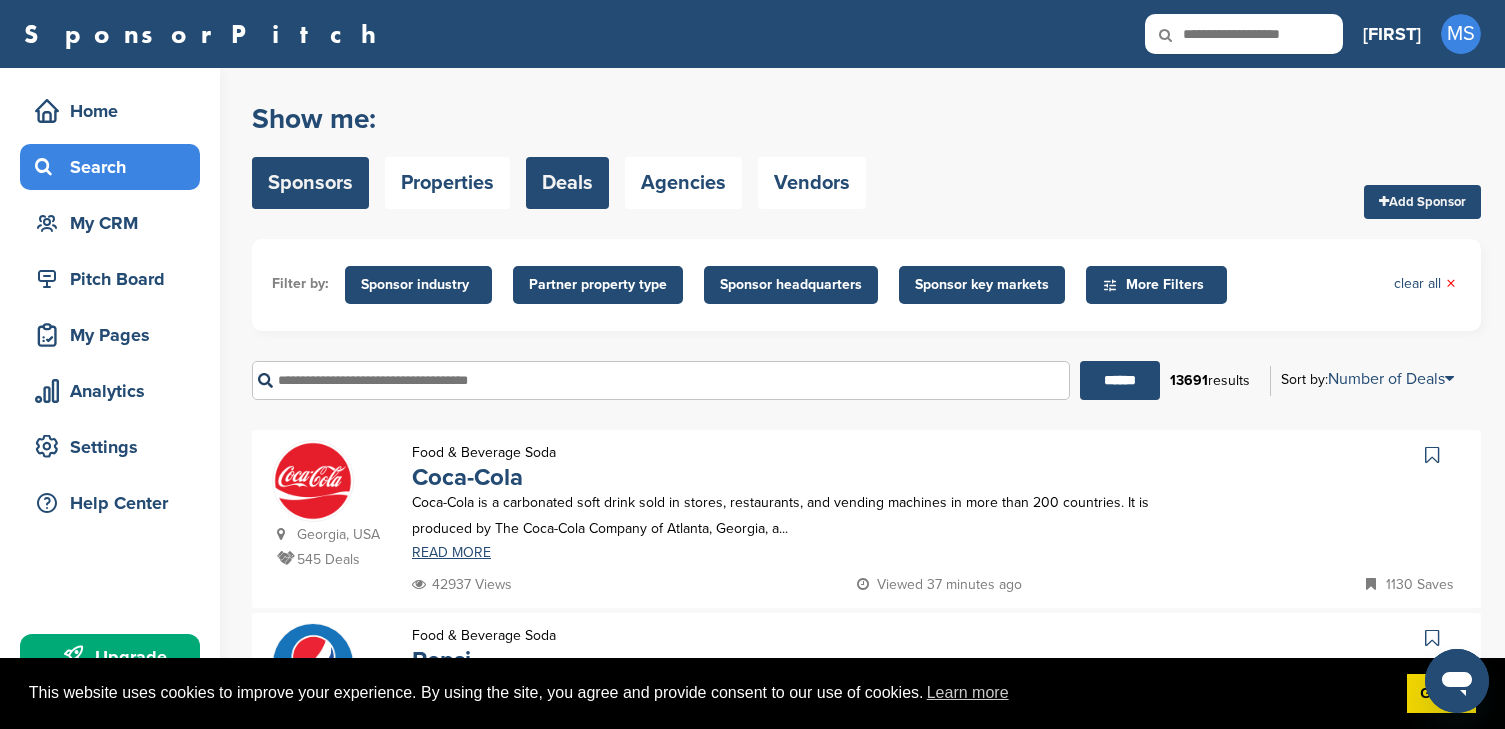 click on "Deals" at bounding box center (567, 183) 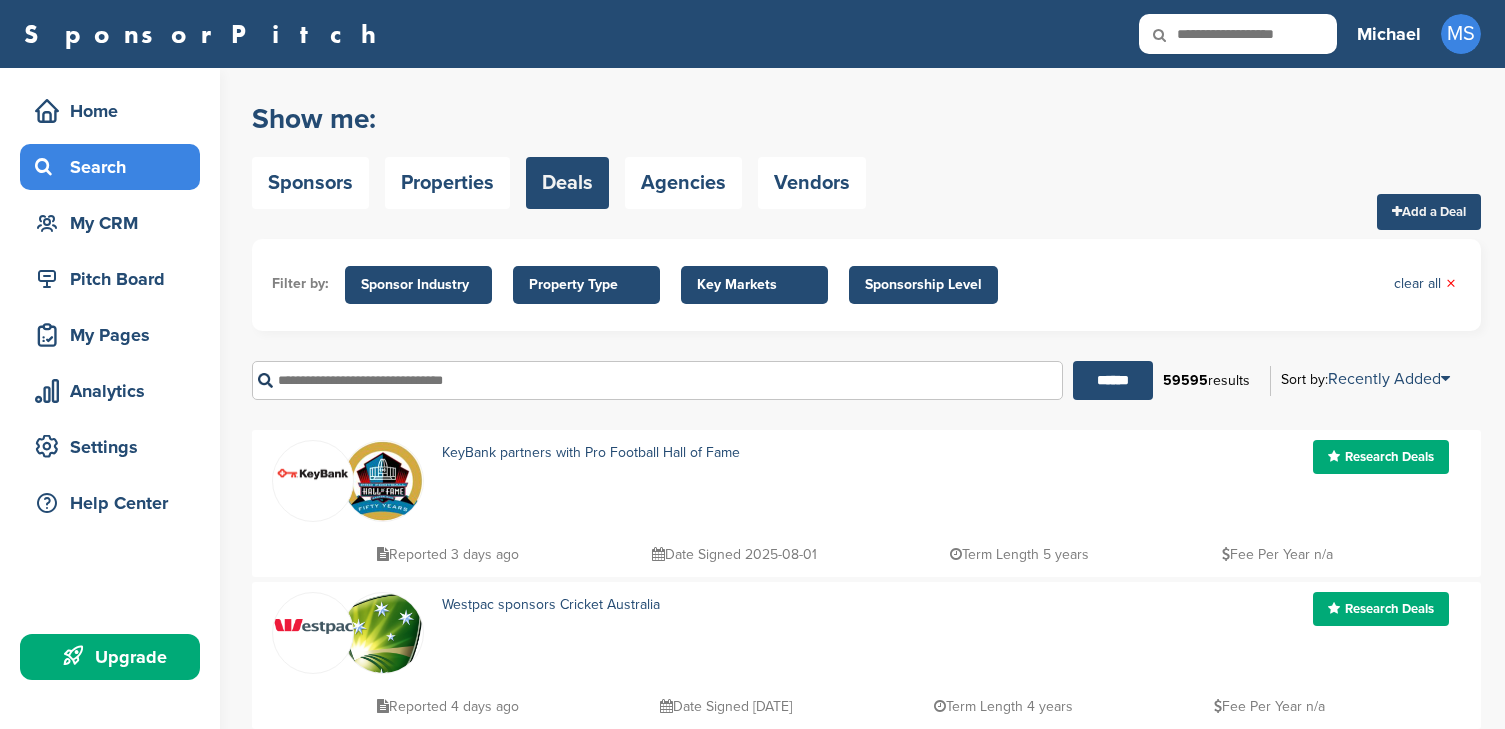 scroll, scrollTop: 0, scrollLeft: 0, axis: both 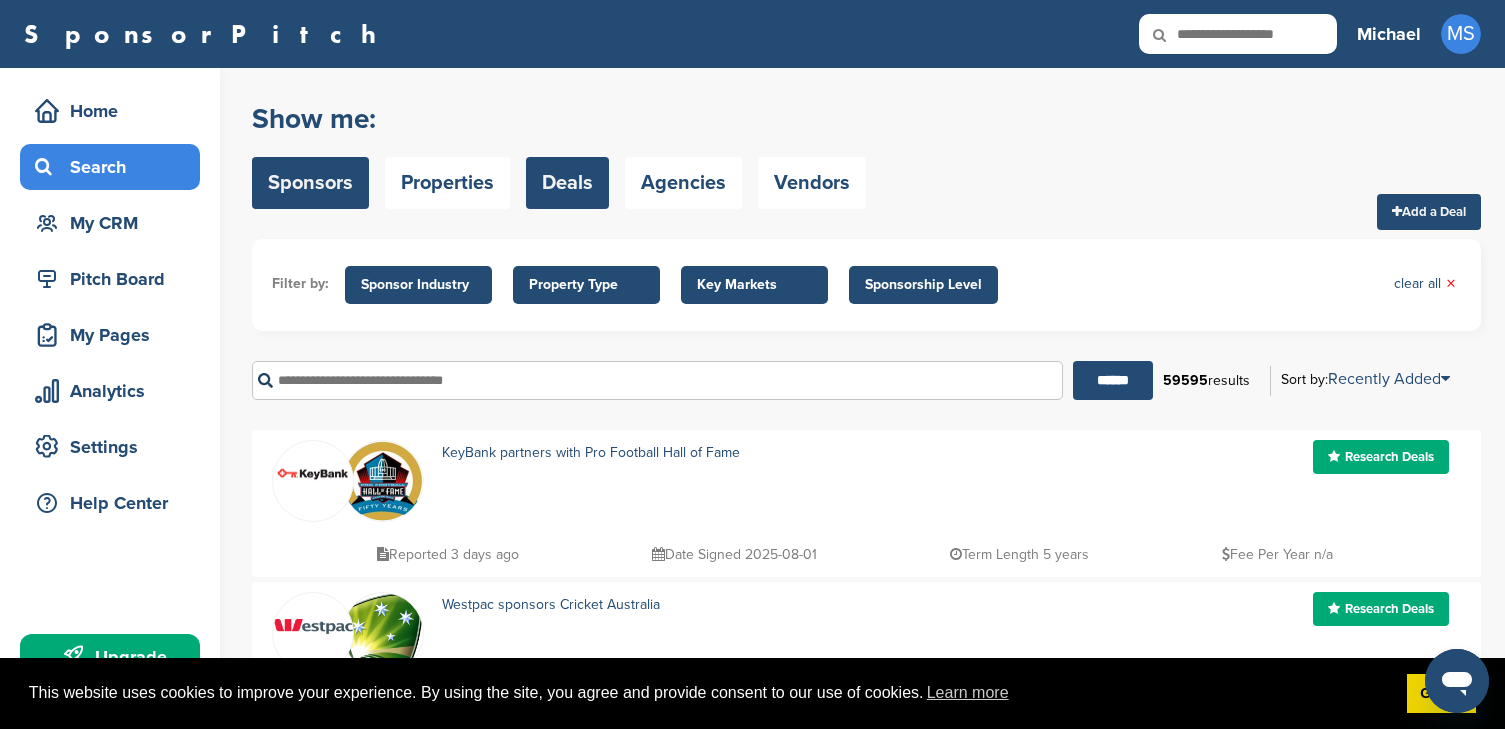 click on "Sponsors" at bounding box center (310, 183) 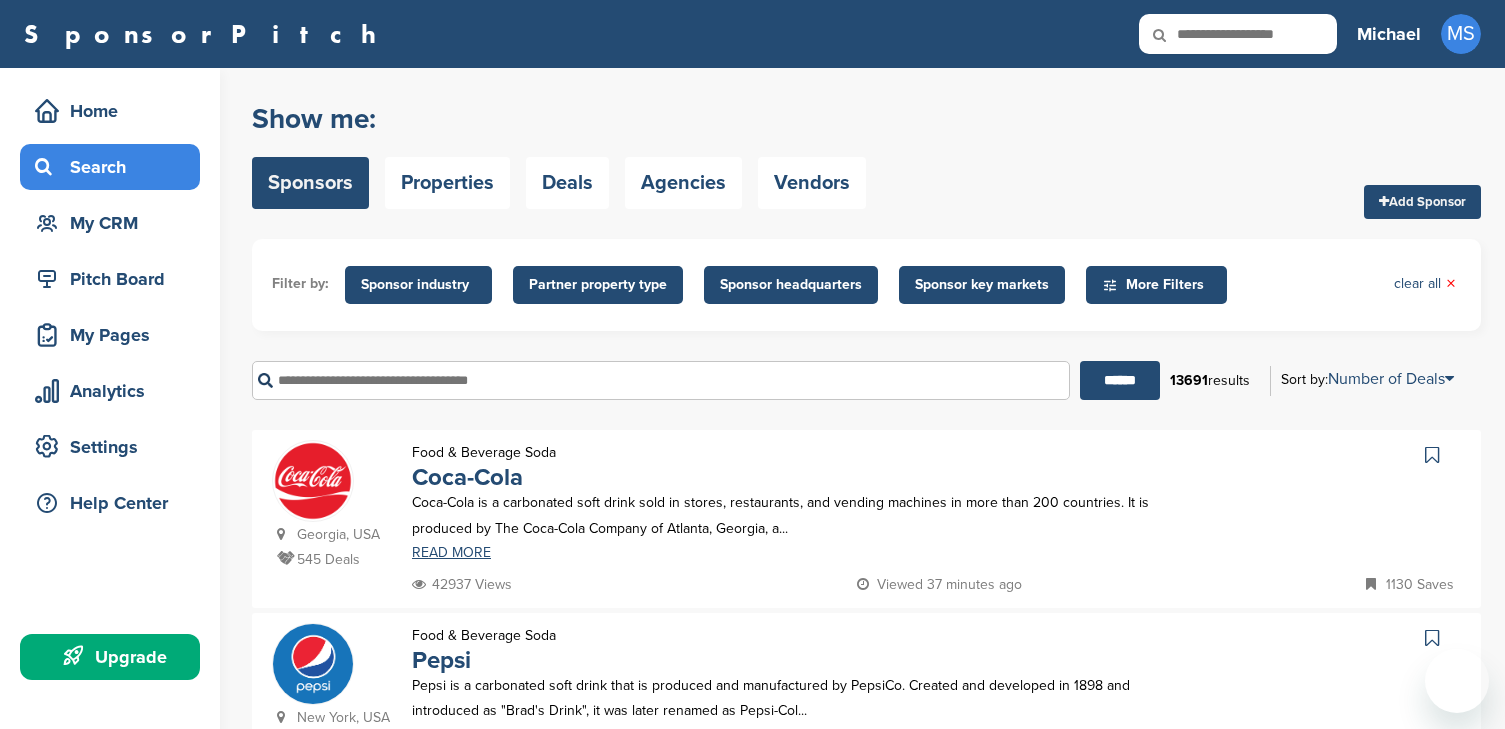 scroll, scrollTop: 0, scrollLeft: 0, axis: both 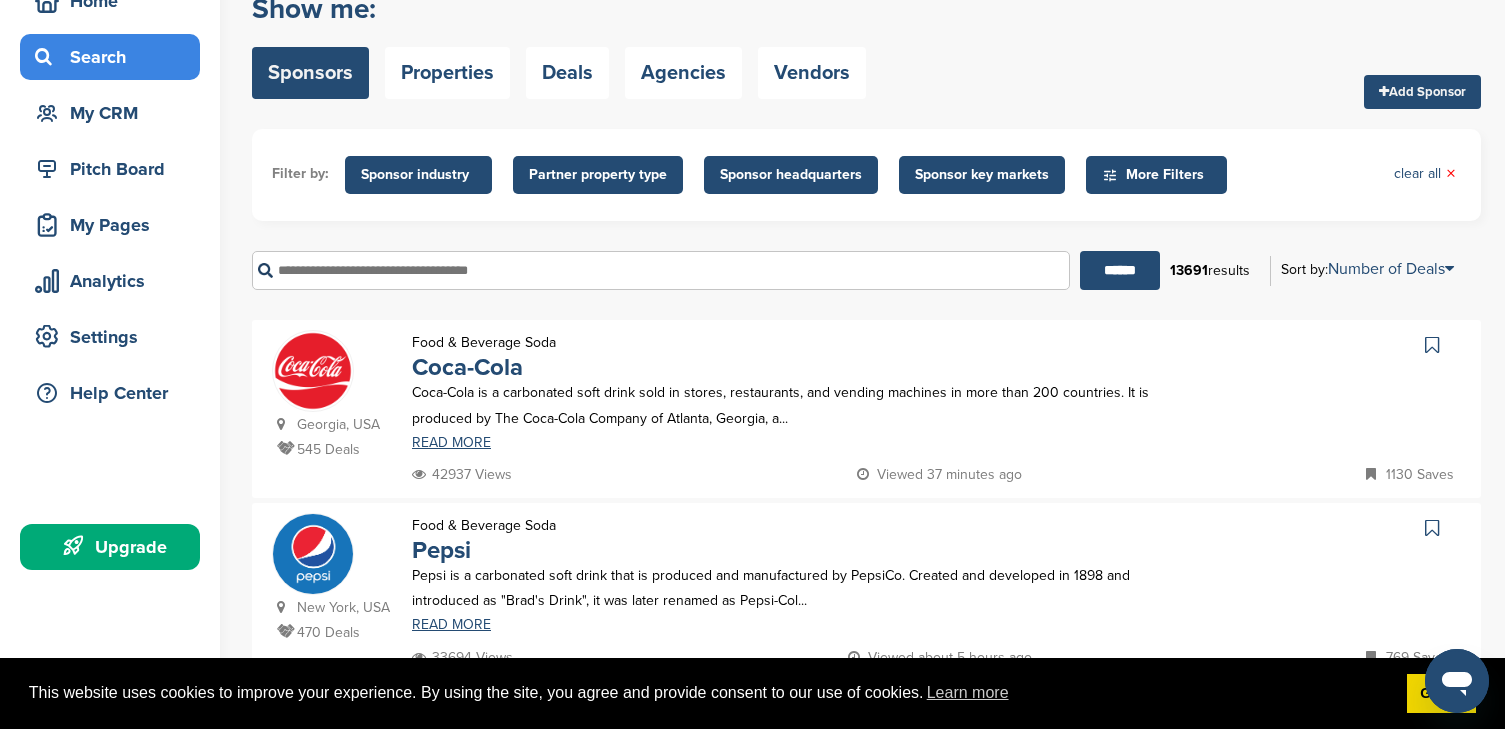 click at bounding box center [661, 270] 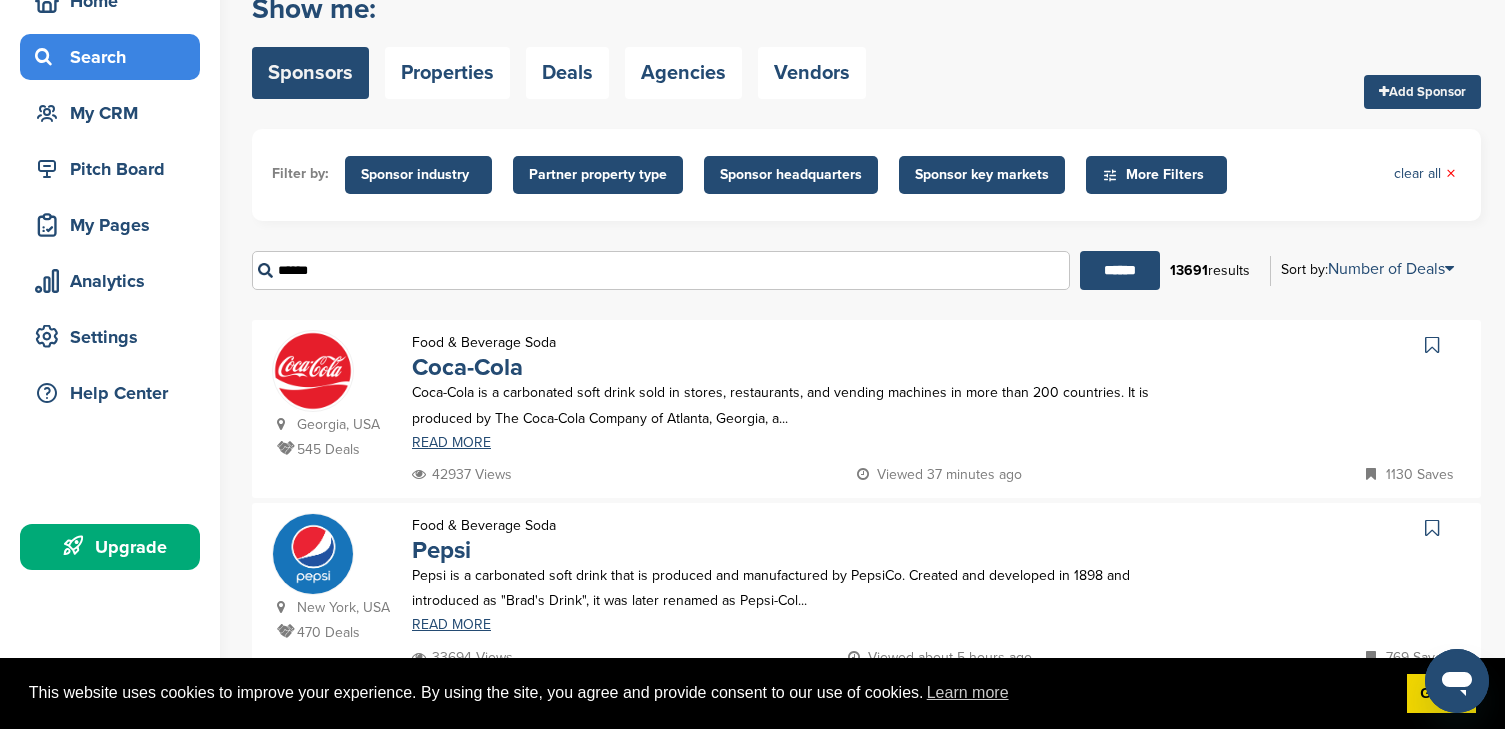 type on "******" 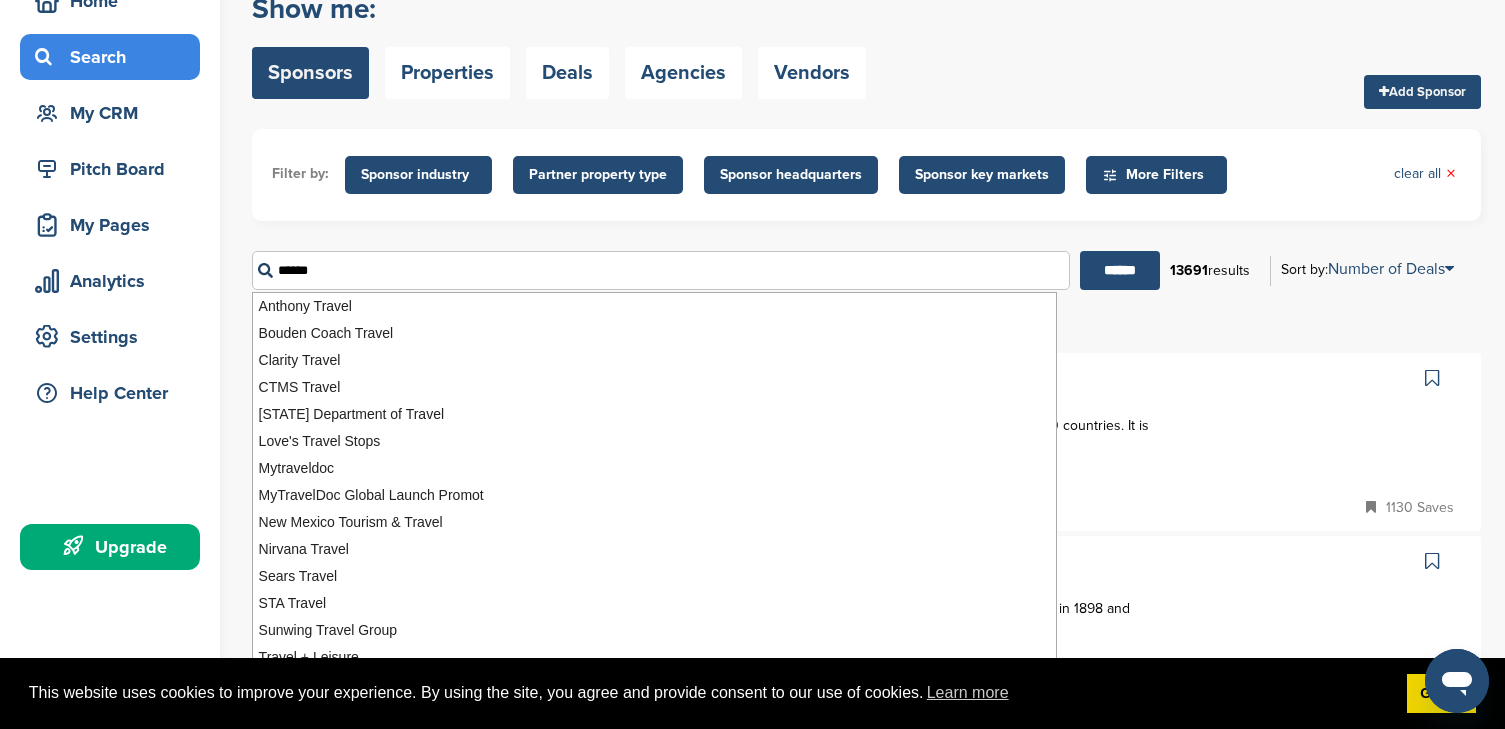 scroll, scrollTop: 0, scrollLeft: 0, axis: both 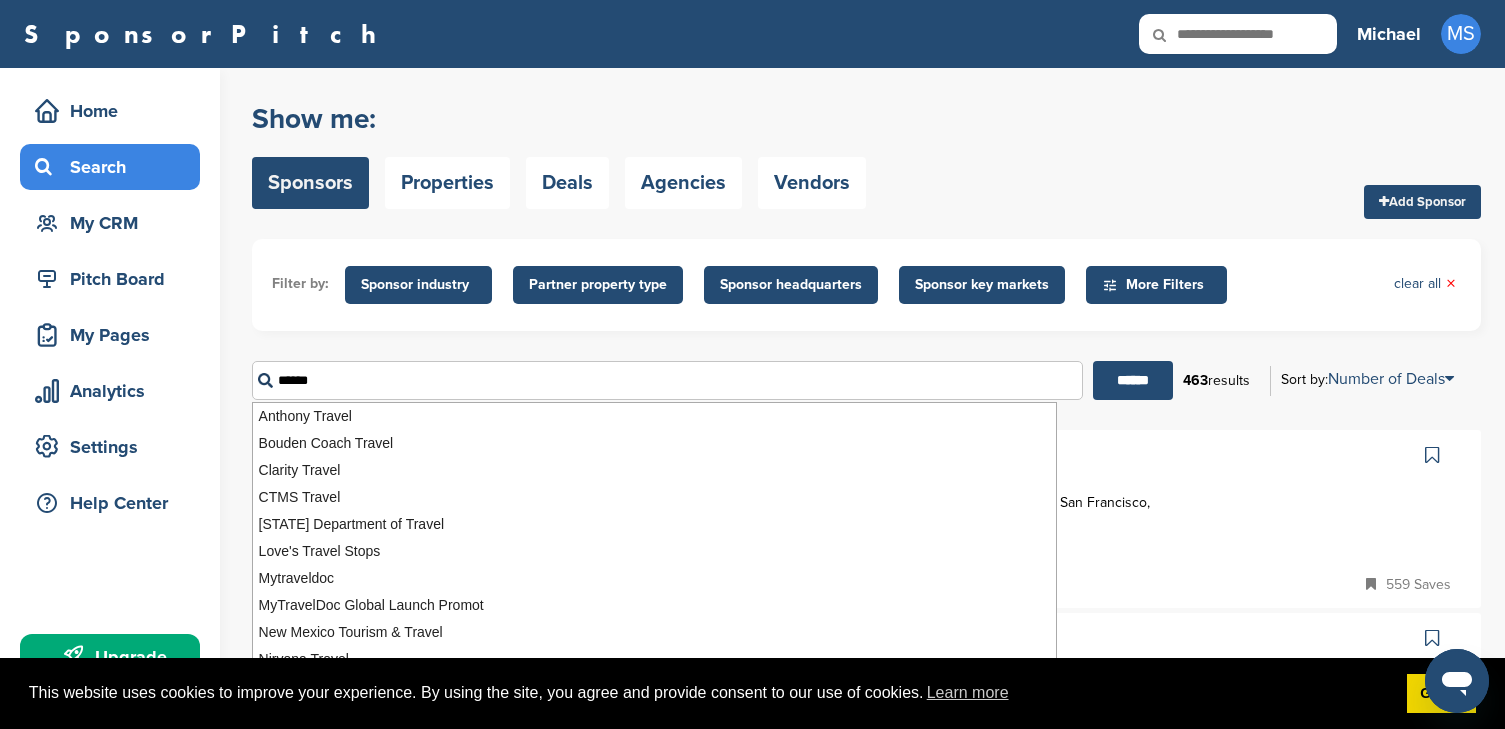 click on "Show me:
Sponsors
Properties
Deals
Agencies
Vendors
Add Sponsor
Filter by:
Sponsor industry
Sponsor Industry
×
Apparel, Clothing, & Fashion
Accessories
Athletic Apparel & Equipment
Backpacks
Clothing Line
Eyewear
Footwear
Formalwear
Fragrance
Handbags
Hats
Jewelry
Other
Outdoor clothing
Outerwear
Swimwear
Underwear
Uniforms
Watches
Automotive
ATV
Auto Dealer
Auto Manufacturer
Auto Parts
Car Wash
Classifieds
Motorcycle
Navigation Systems
Other
RV's
Service Center" at bounding box center [866, 1225] 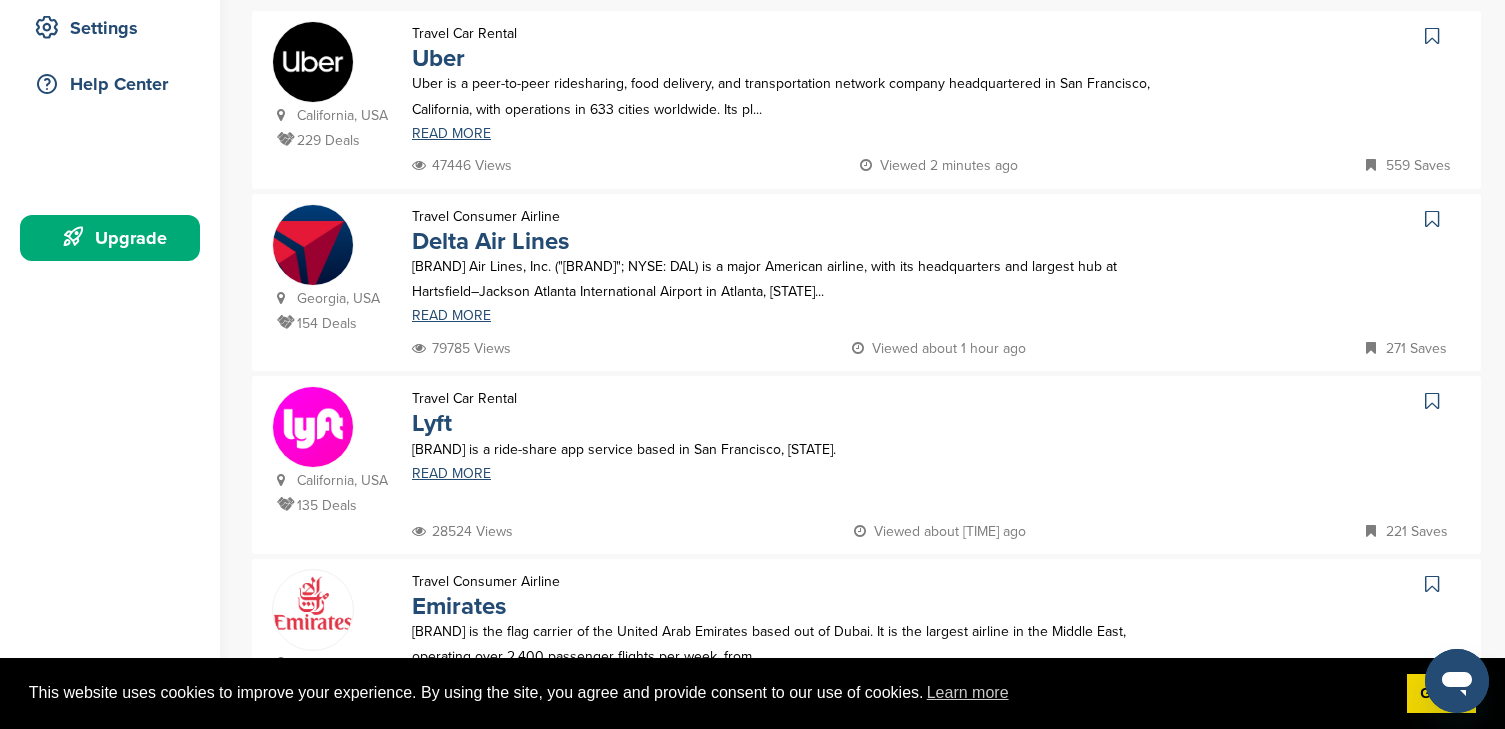 scroll, scrollTop: 191, scrollLeft: 0, axis: vertical 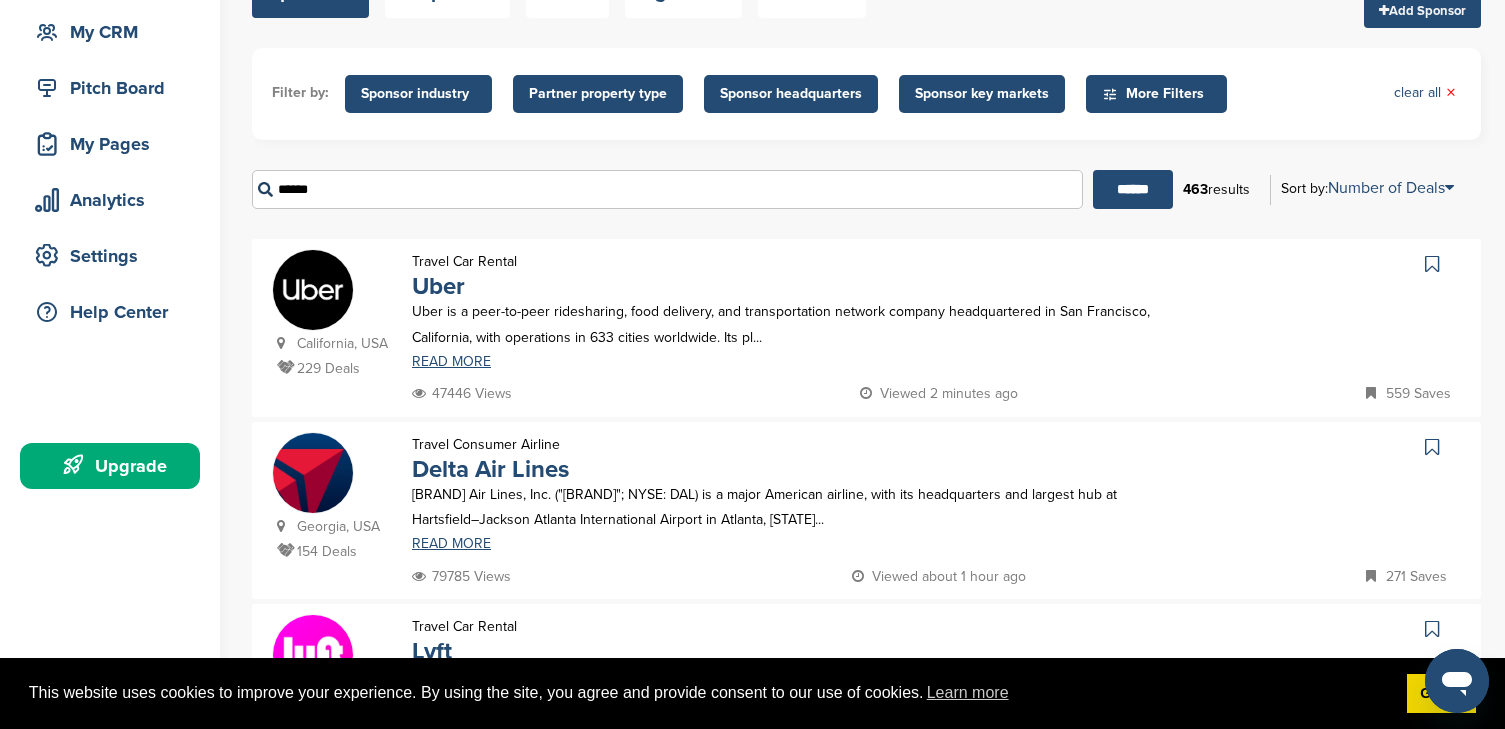 click at bounding box center (313, 290) 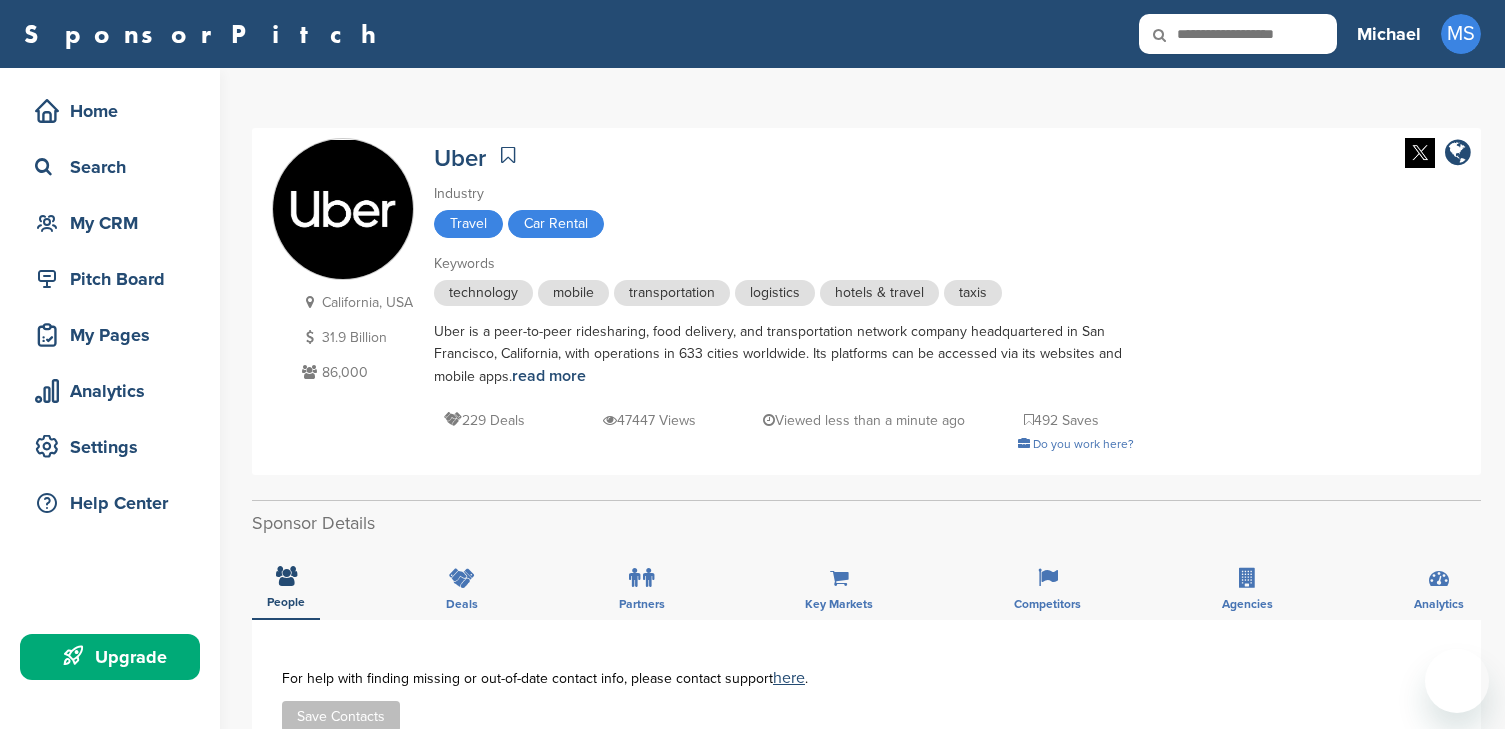 scroll, scrollTop: 0, scrollLeft: 0, axis: both 